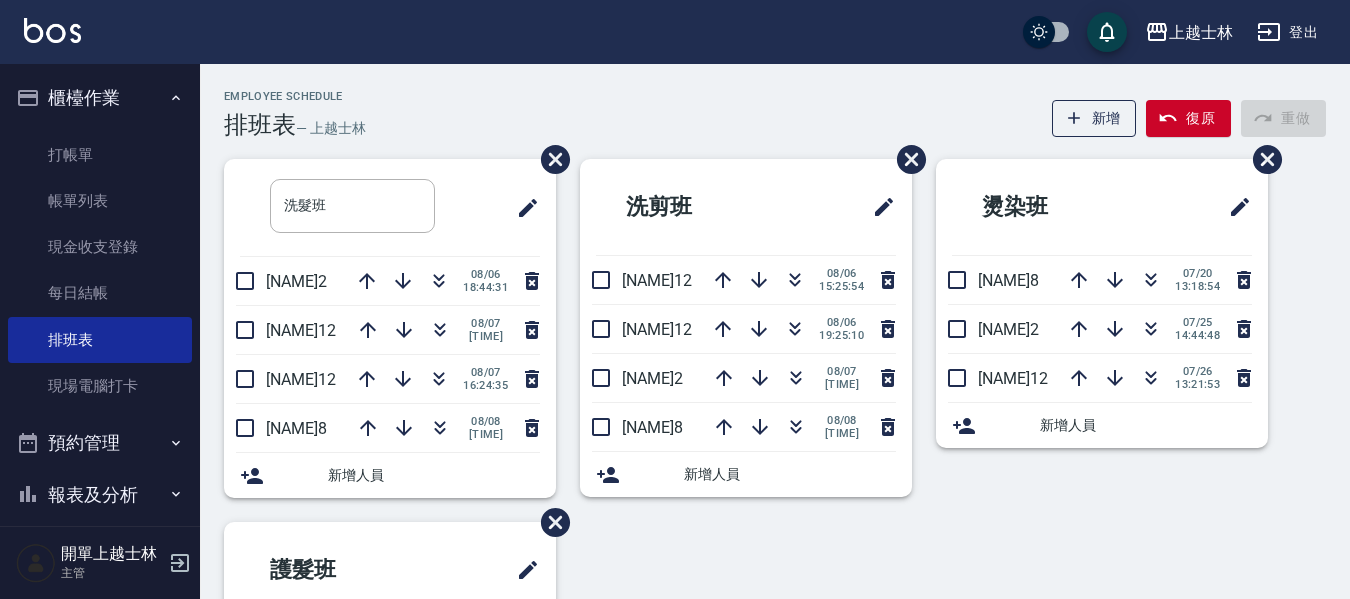 scroll, scrollTop: 0, scrollLeft: 0, axis: both 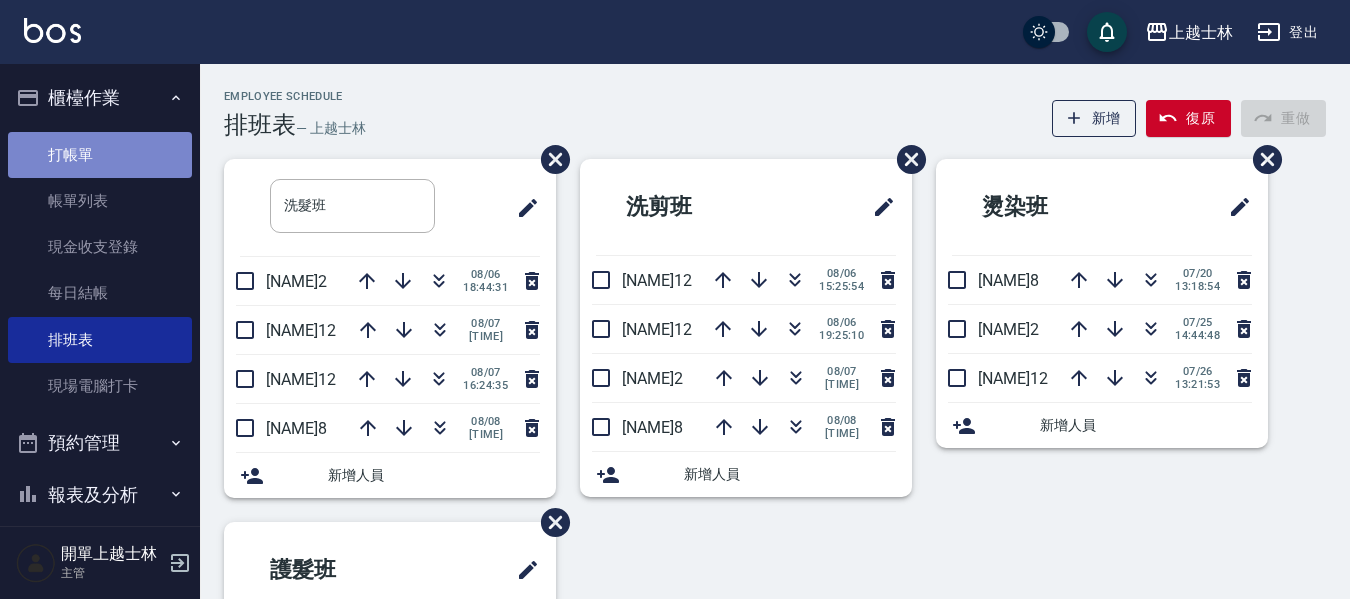 drag, startPoint x: 0, startPoint y: 0, endPoint x: 100, endPoint y: 149, distance: 179.44637 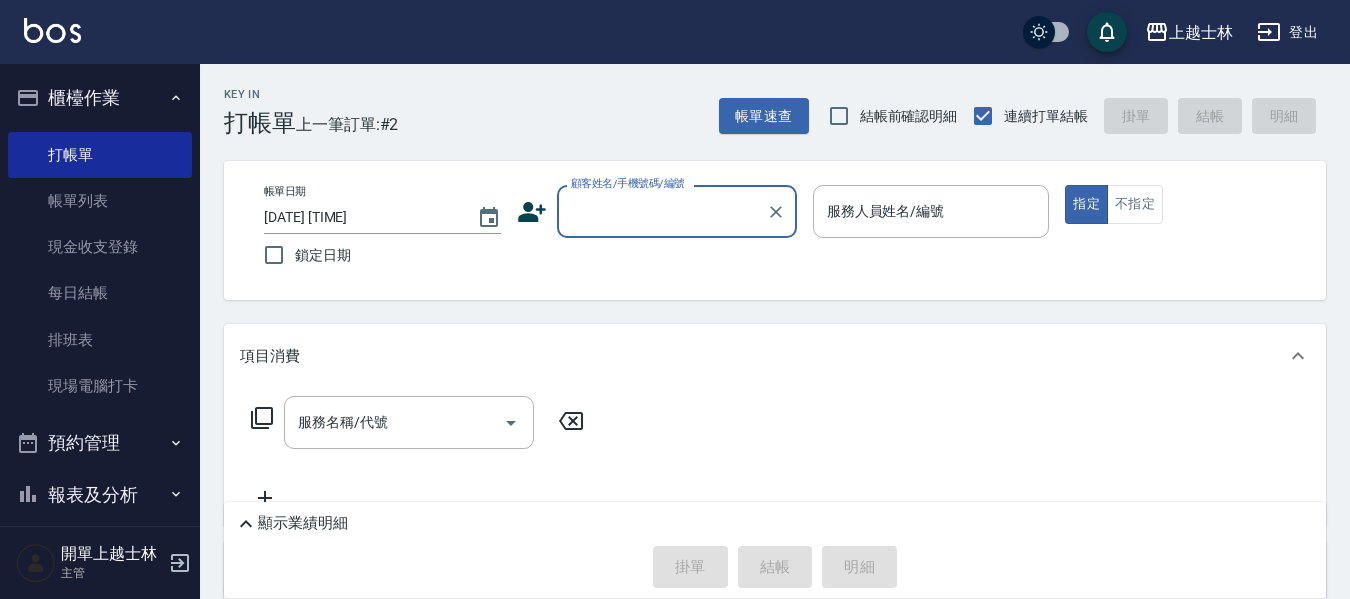 click on "顧客姓名/手機號碼/編號" at bounding box center (662, 211) 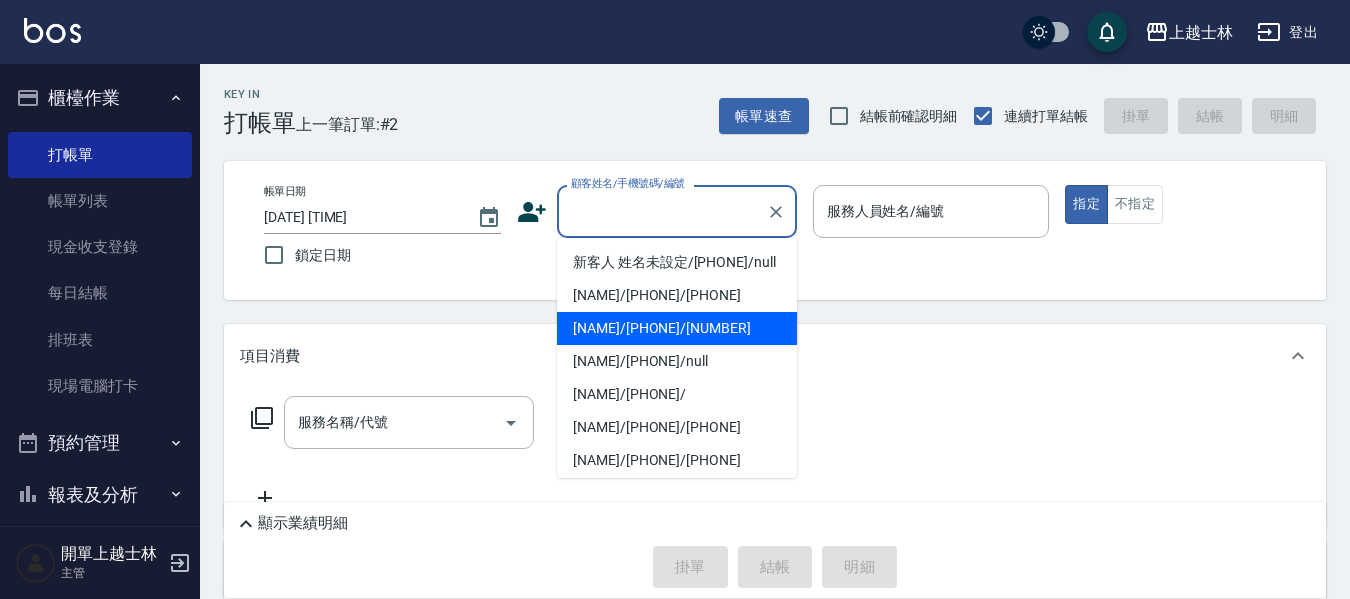 click on "[NAME]/[PHONE]/[NUMBER]" at bounding box center (677, 328) 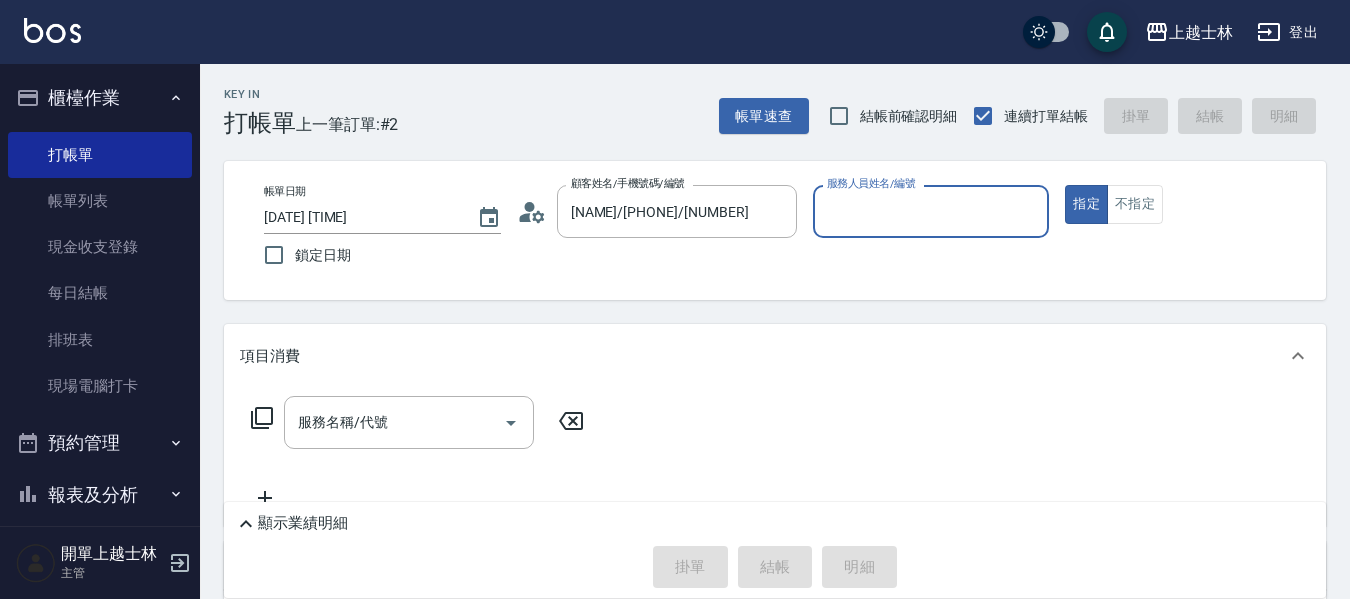 type on "小媛-2" 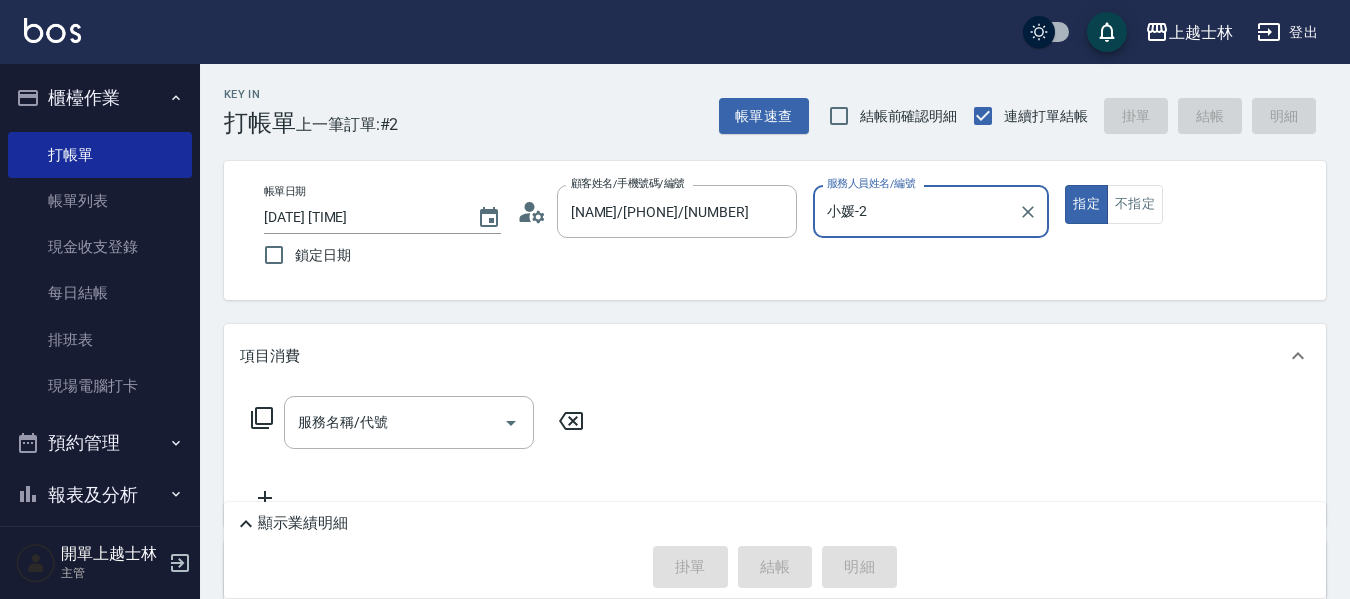 click on "服務名稱/代號 服務名稱/代號" at bounding box center [409, 422] 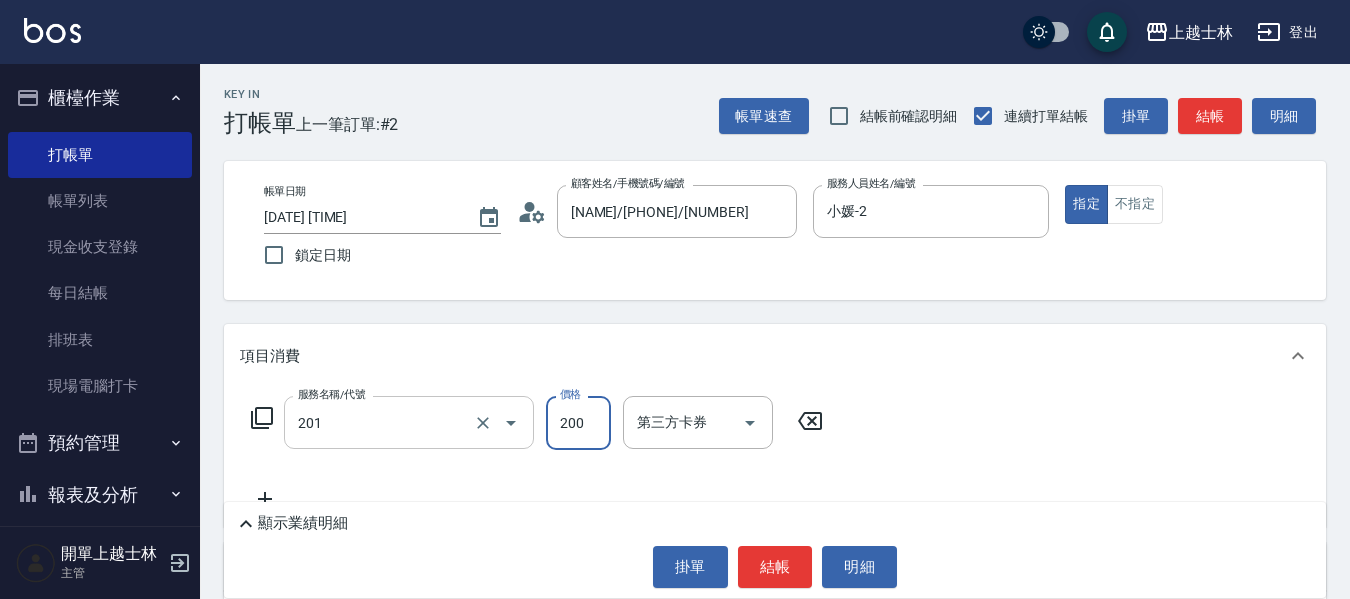 type on "B級單剪(201)" 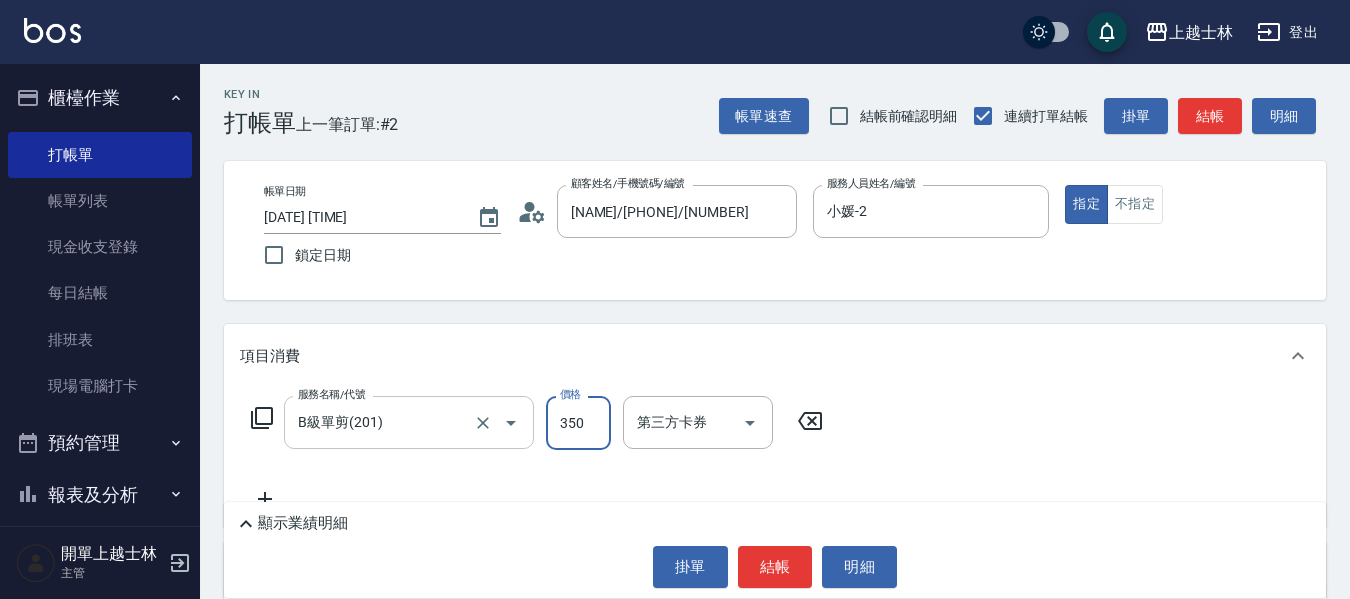type on "350" 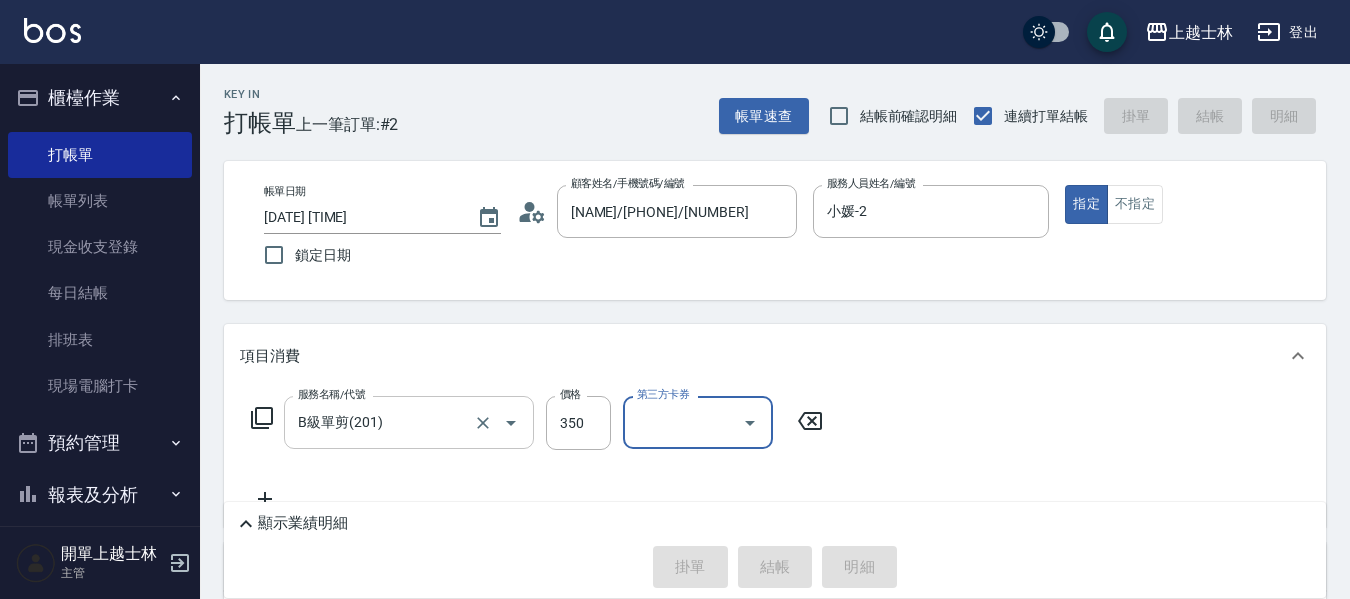 type 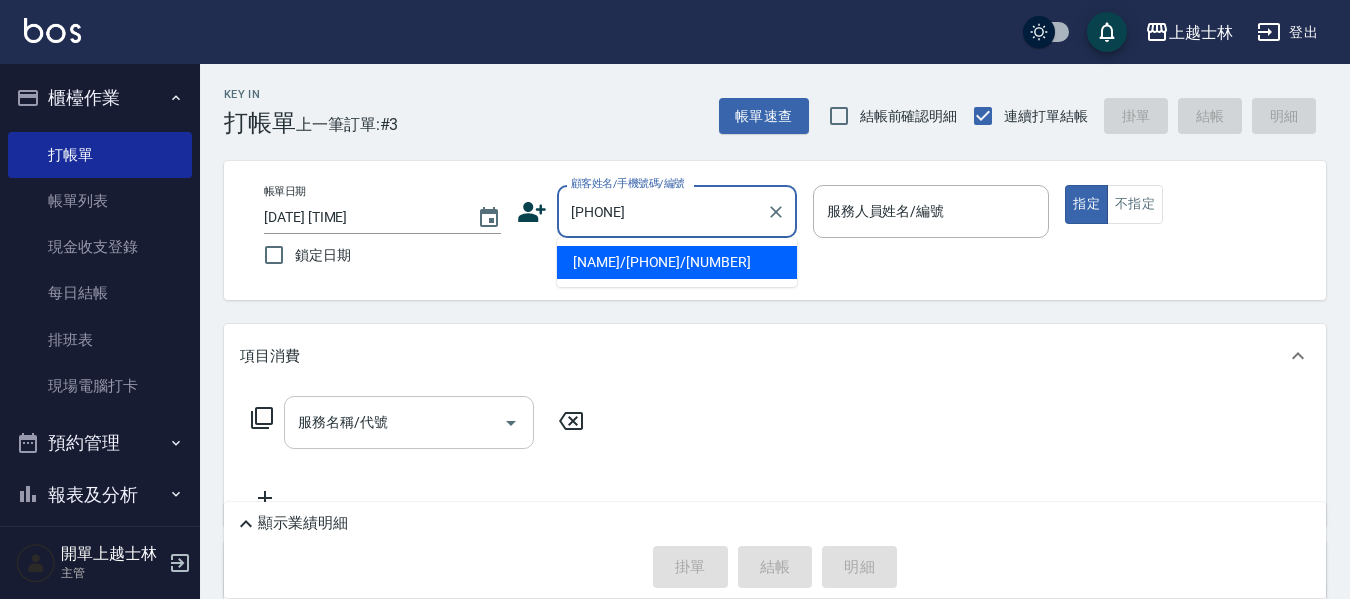 type on "[NAME]/[PHONE]/[NUMBER]" 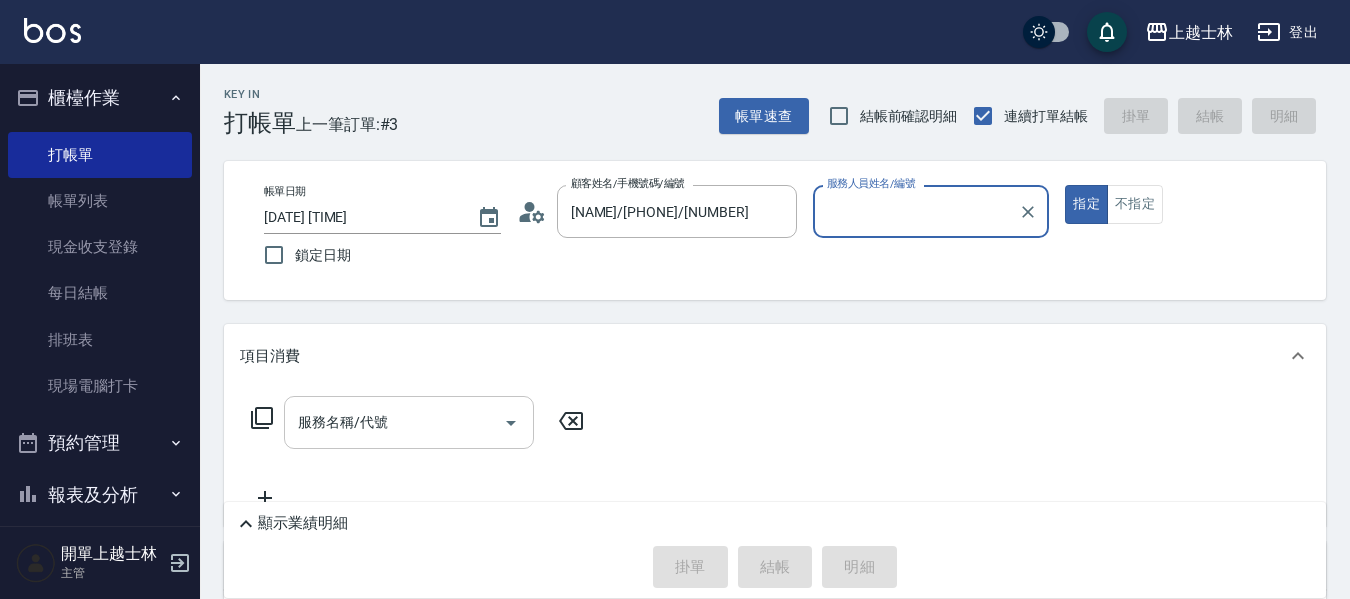 type on "小媛-2" 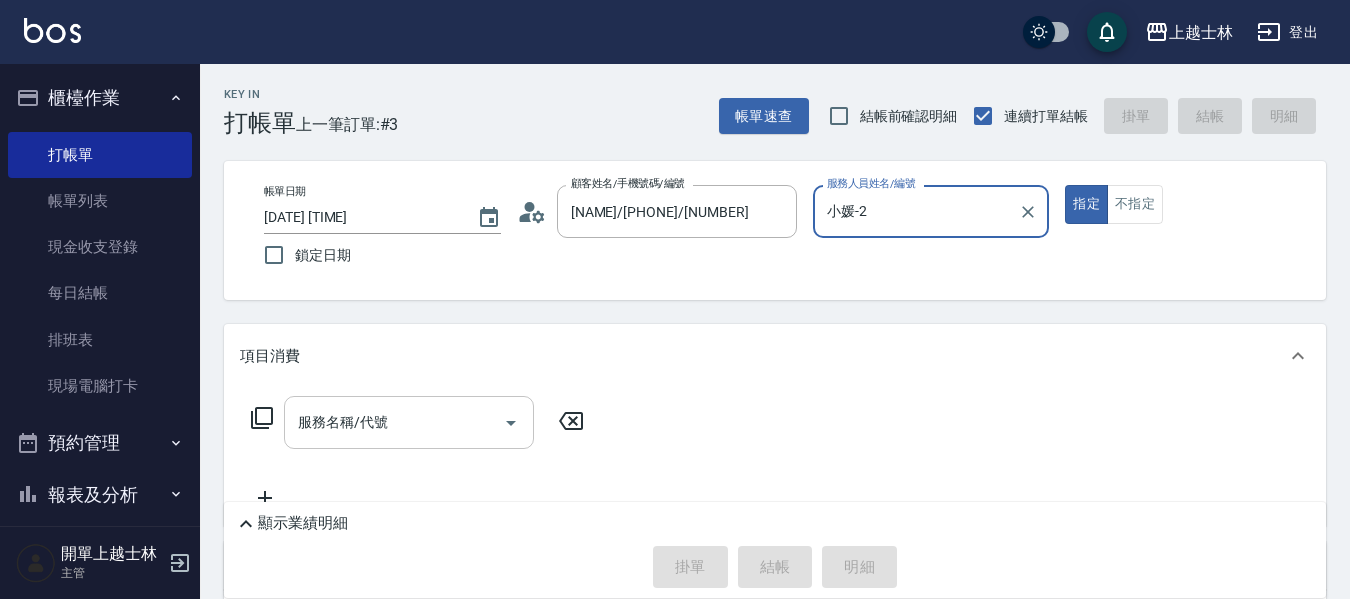 click on "指定" at bounding box center (1086, 204) 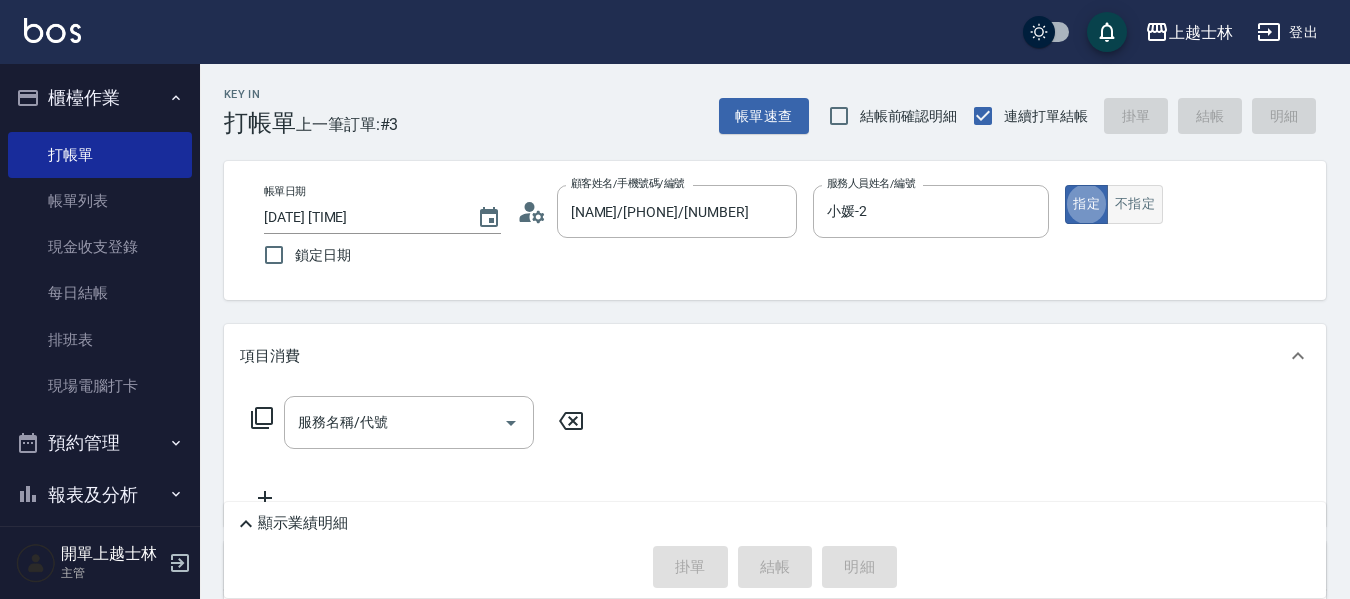 click on "不指定" at bounding box center [1135, 204] 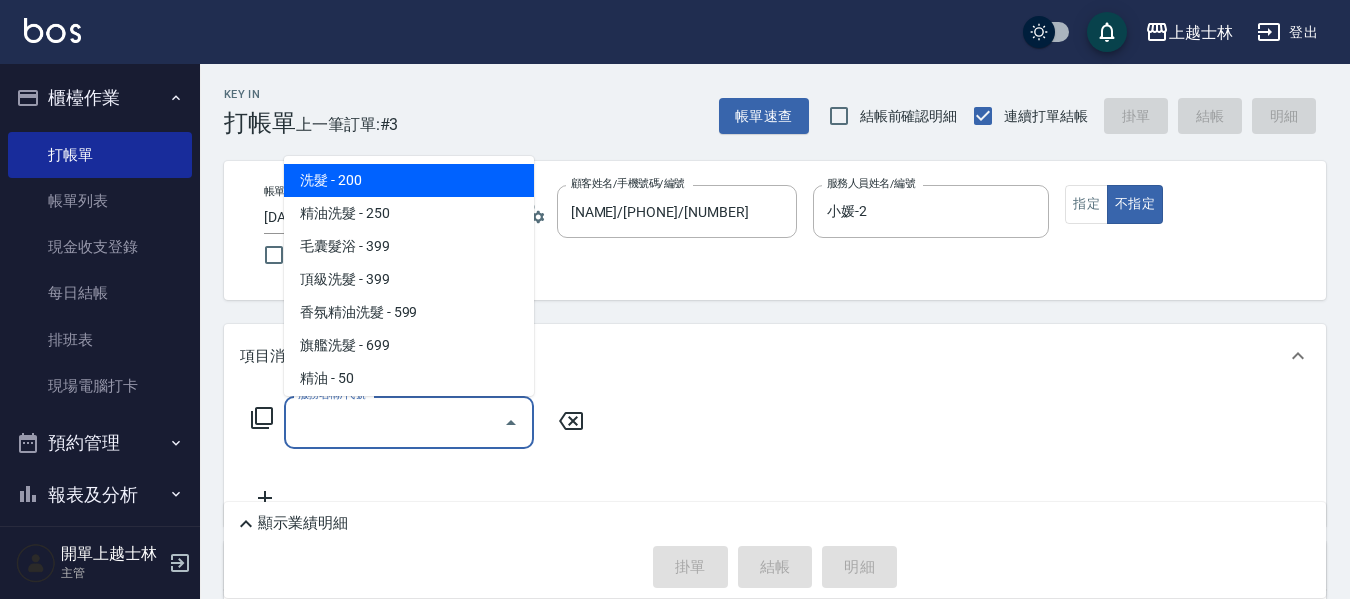 click on "服務名稱/代號" at bounding box center [394, 422] 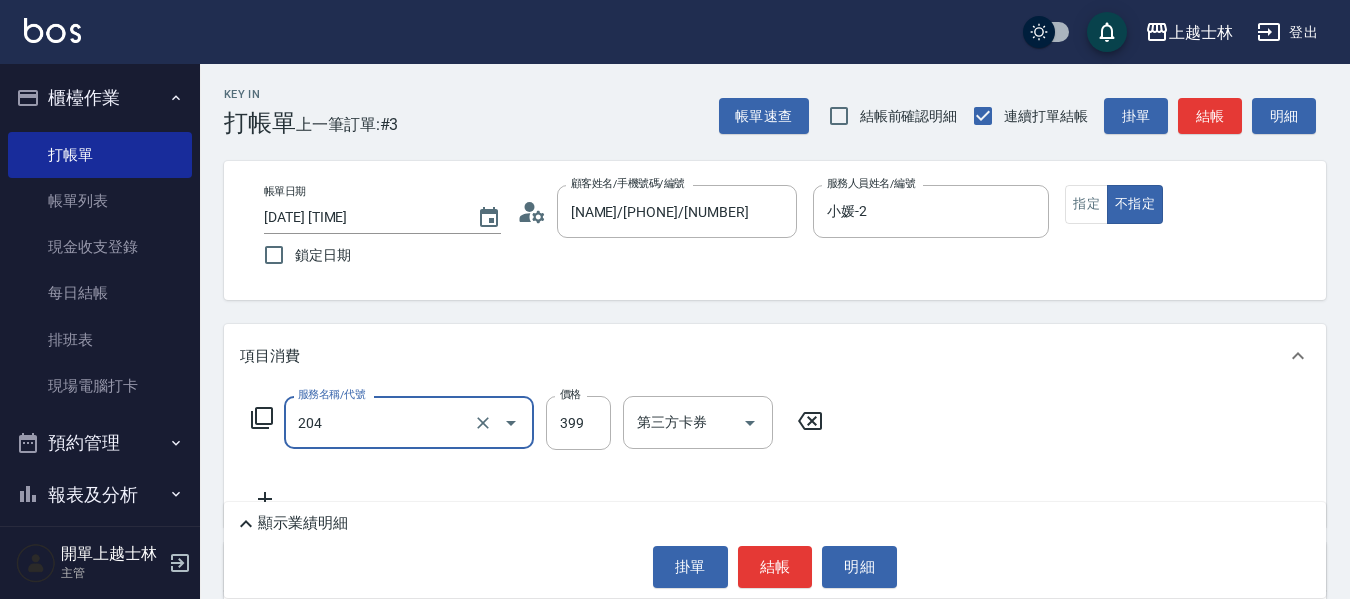 type on "A級洗+剪(204)" 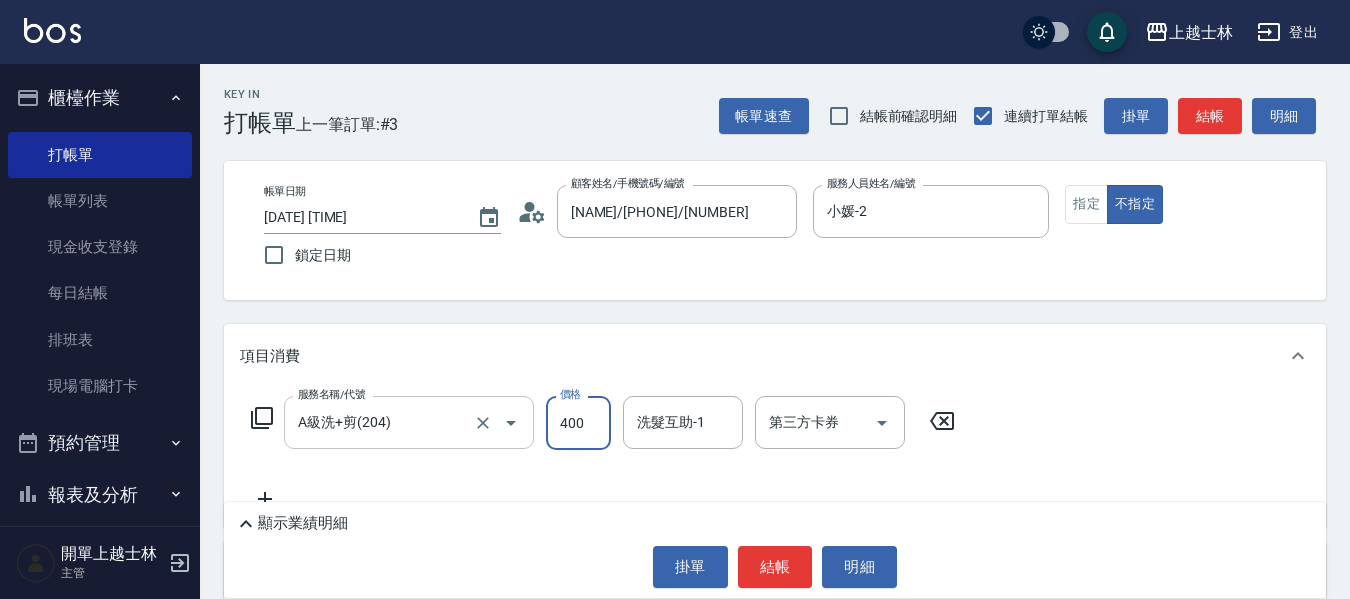 type on "400" 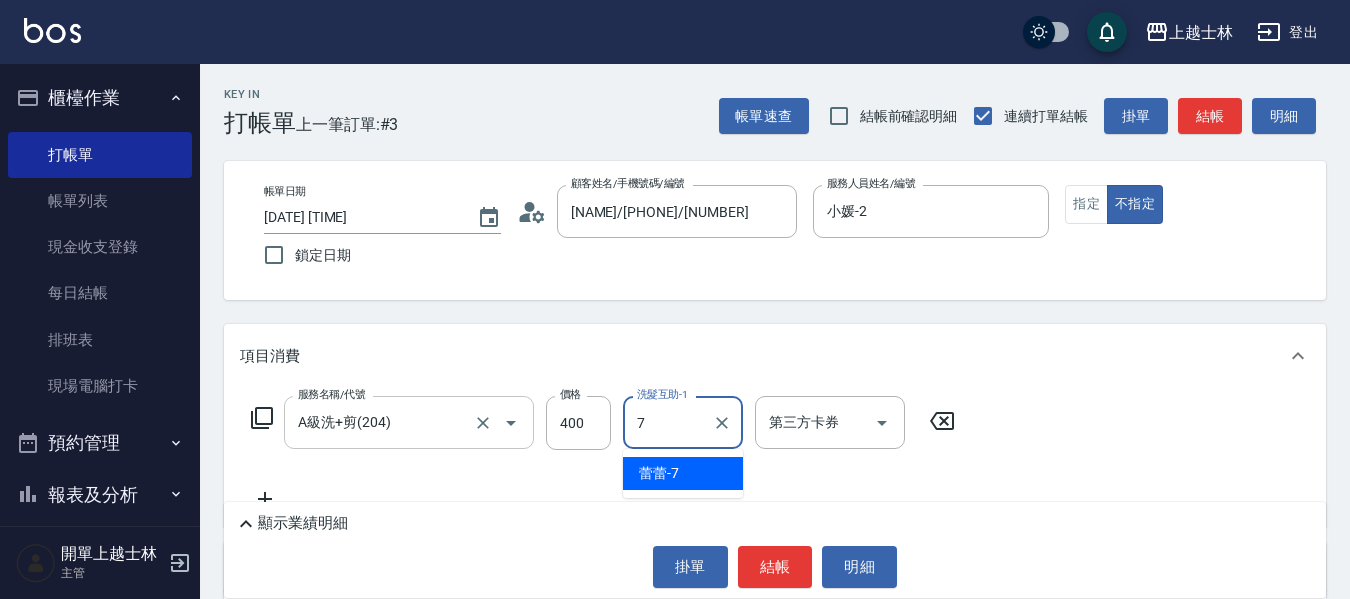type on "蕾蕾-7" 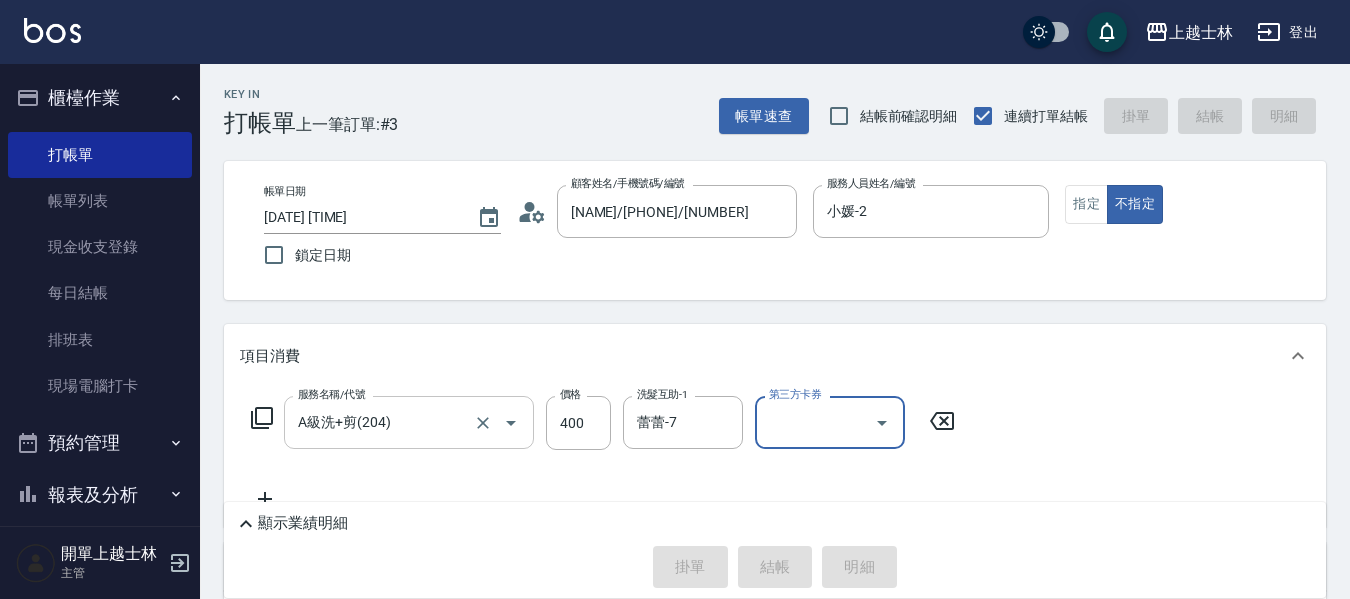 type 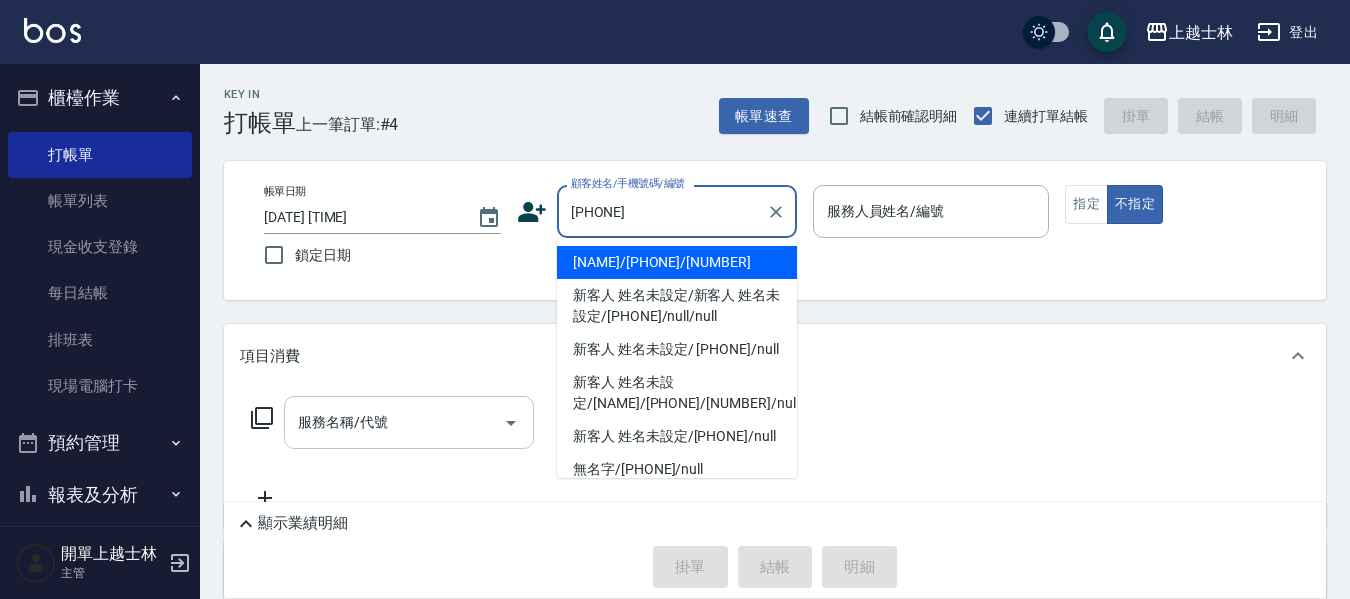 type on "[NAME]/[PHONE]/[NUMBER]" 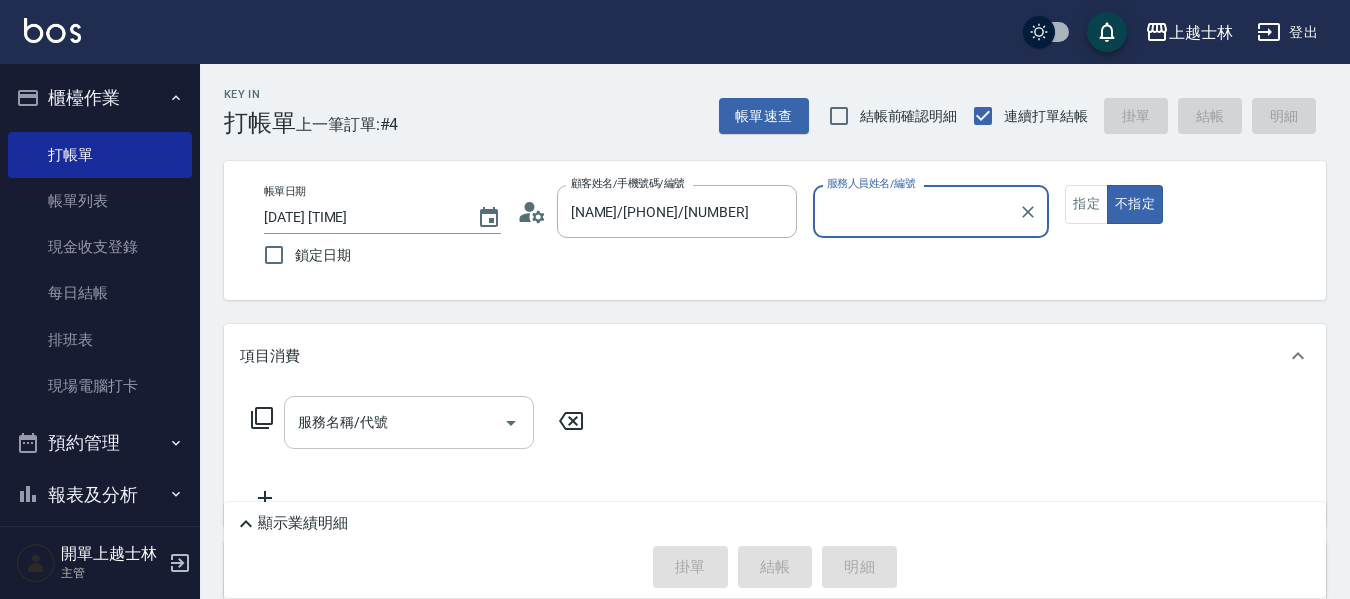 type on "小媛-2" 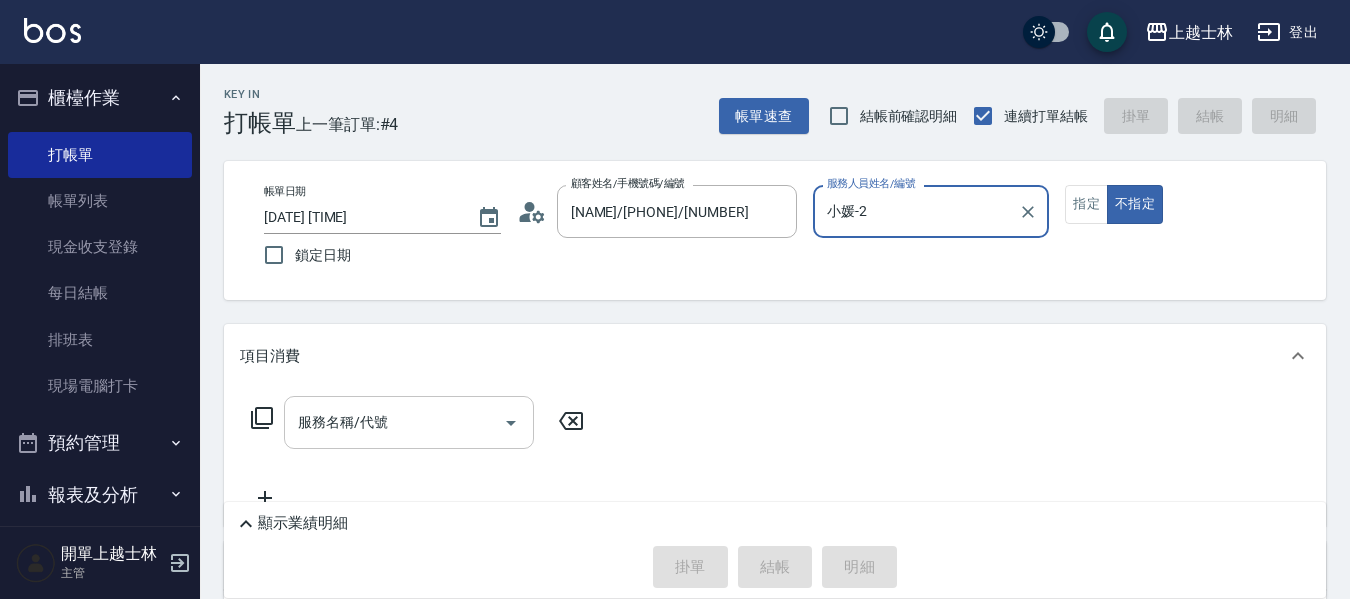 click on "不指定" at bounding box center [1135, 204] 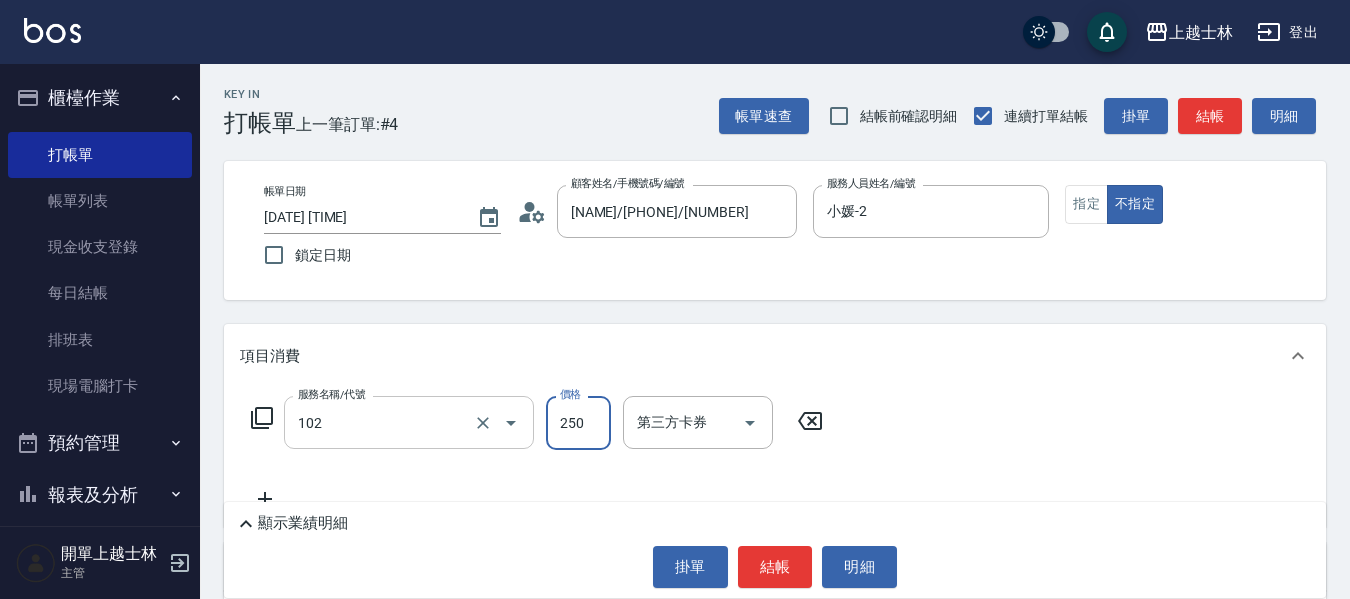 type on "精油洗髮(102)" 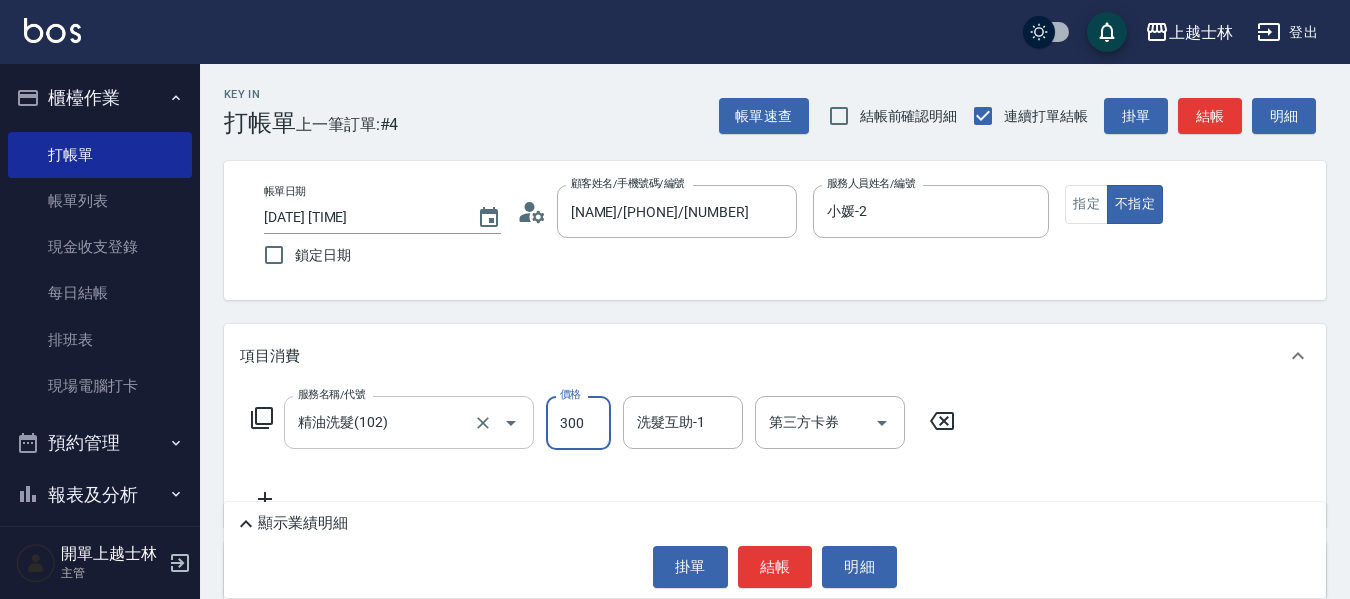 type on "300" 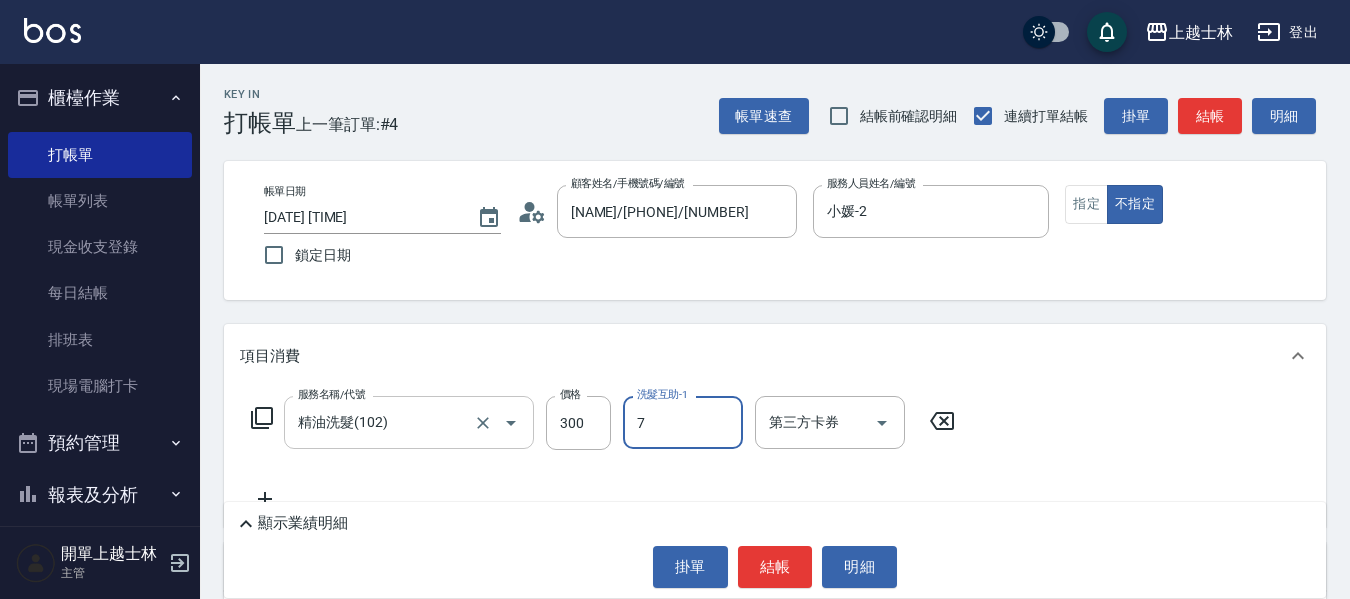 type on "蕾蕾-7" 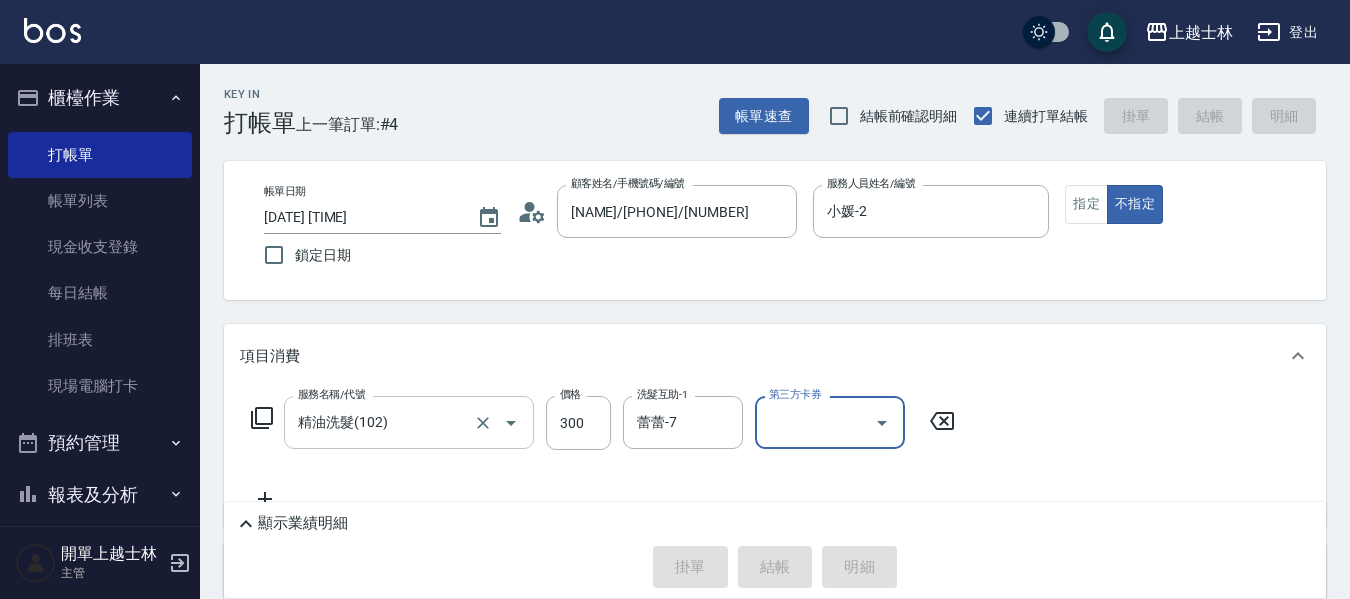 type 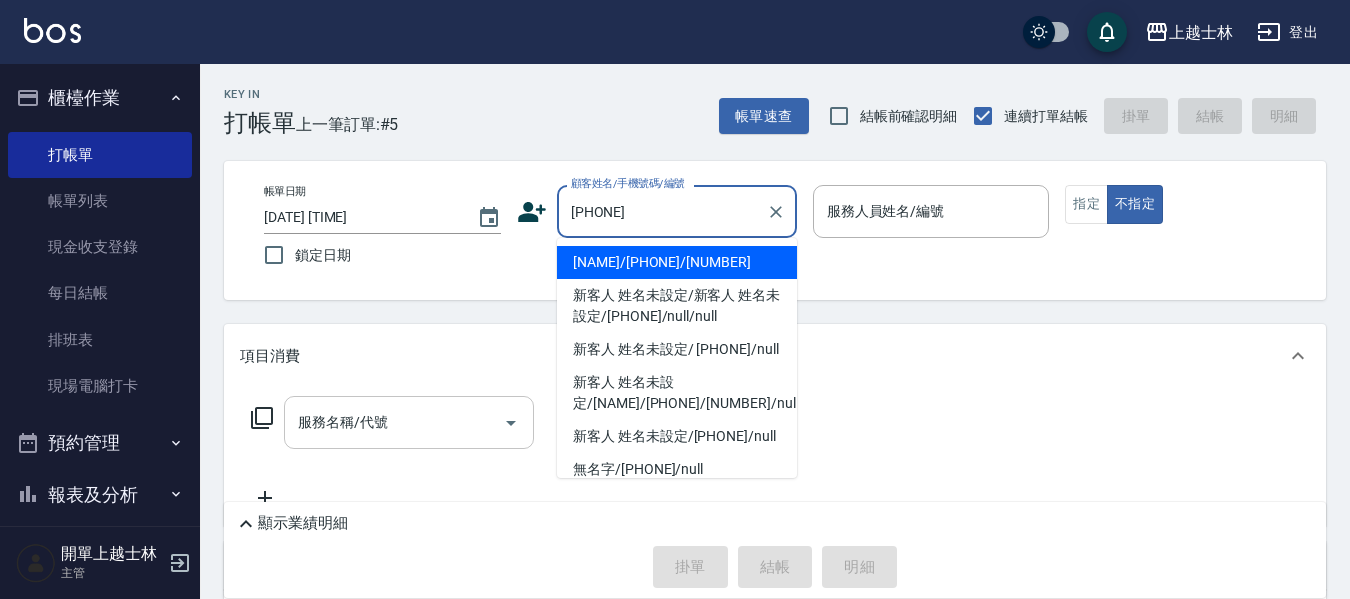 type on "[NAME]/[PHONE]/[NUMBER]" 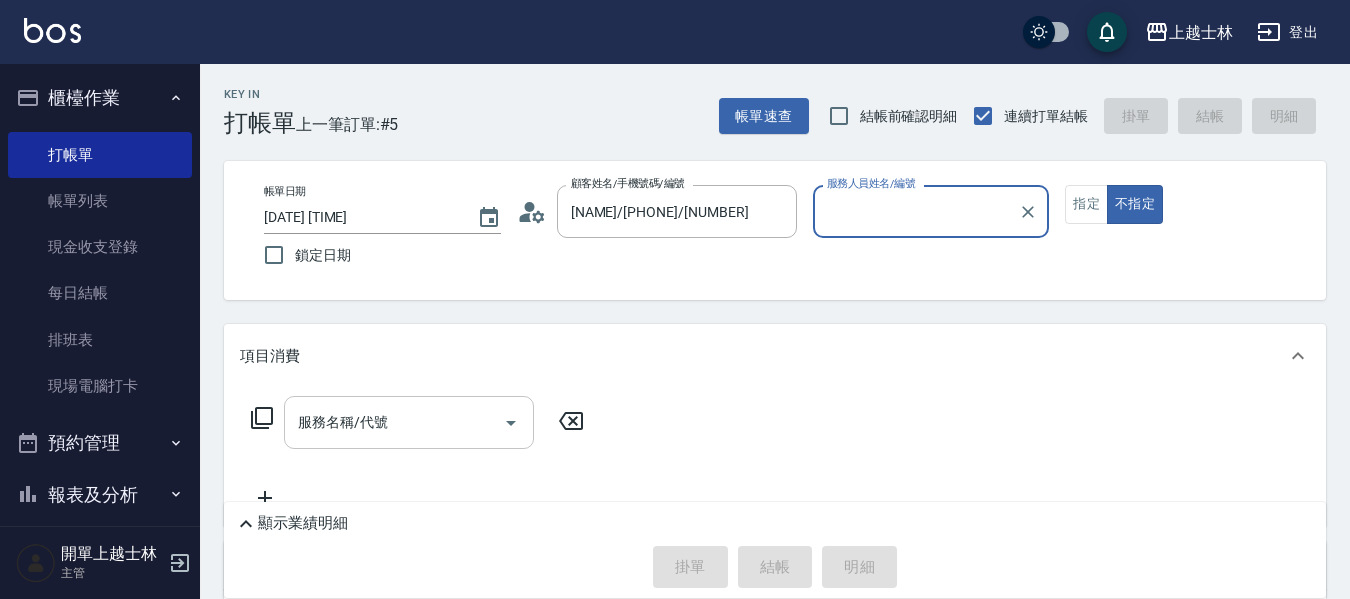 type on "小媛-2" 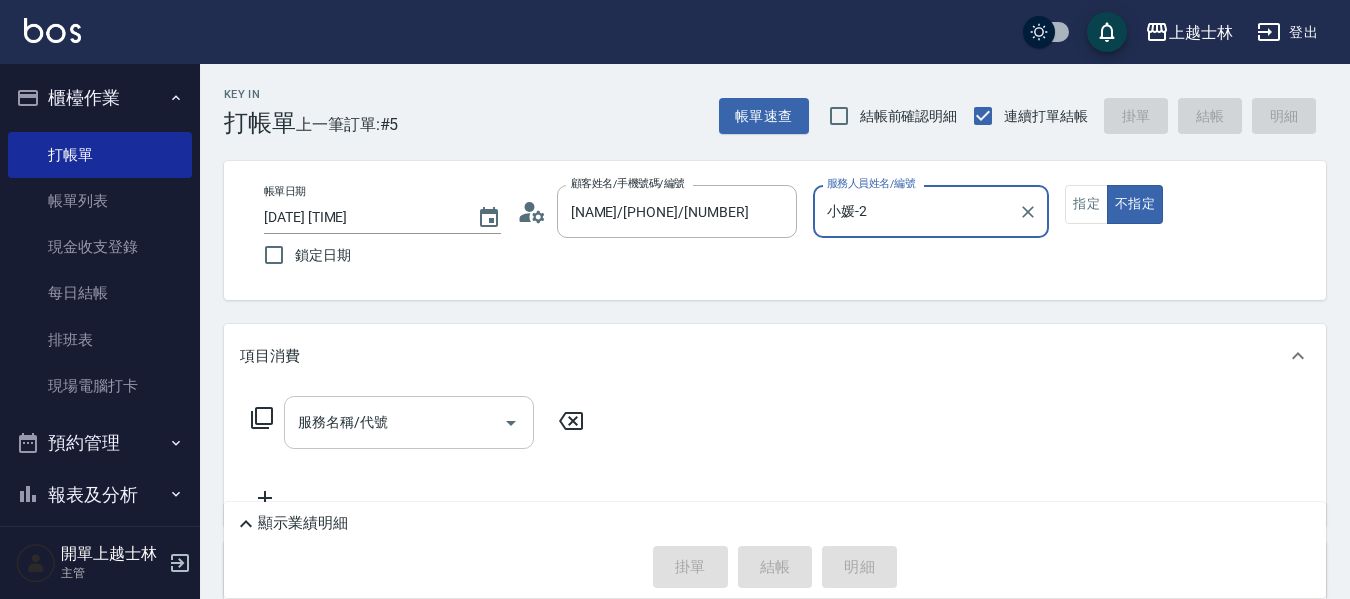 click on "不指定" at bounding box center (1135, 204) 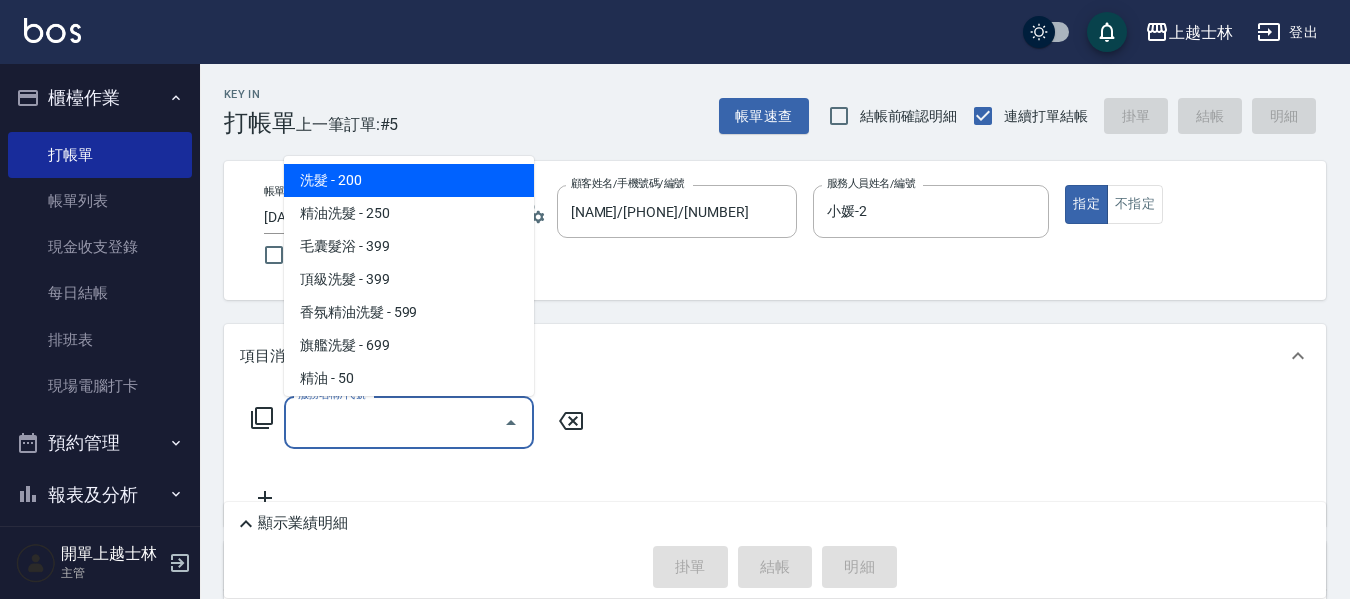 click on "服務名稱/代號 服務名稱/代號" at bounding box center [409, 422] 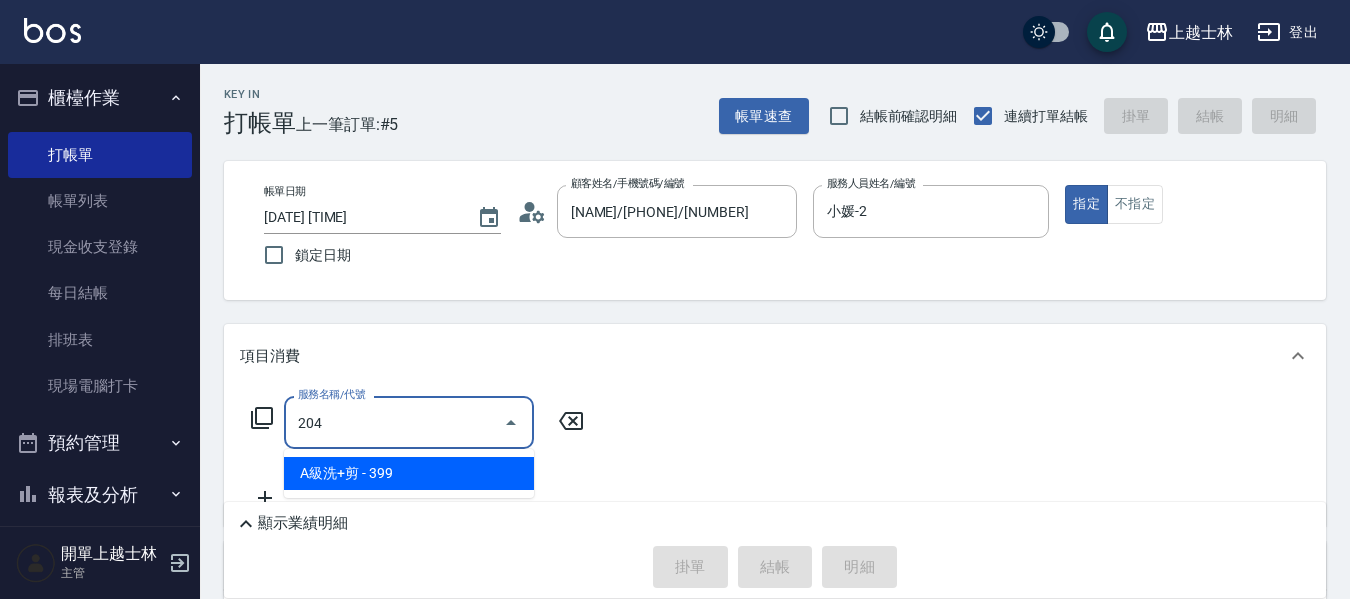 type on "A級洗+剪(204)" 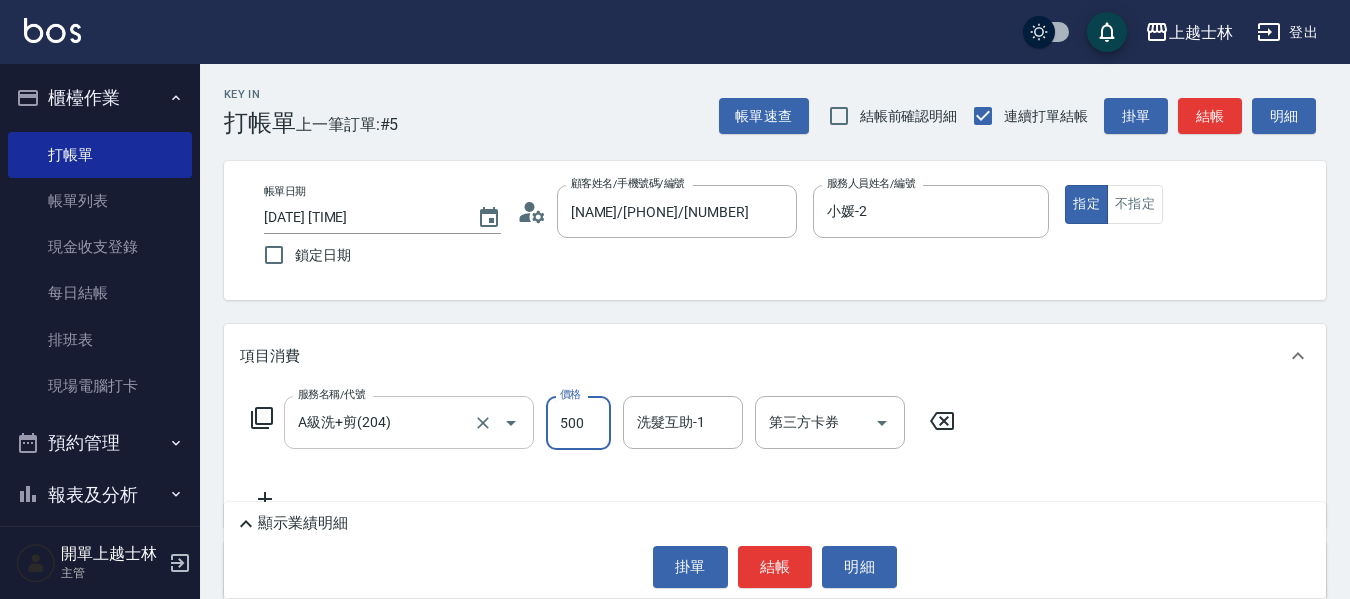 type on "500" 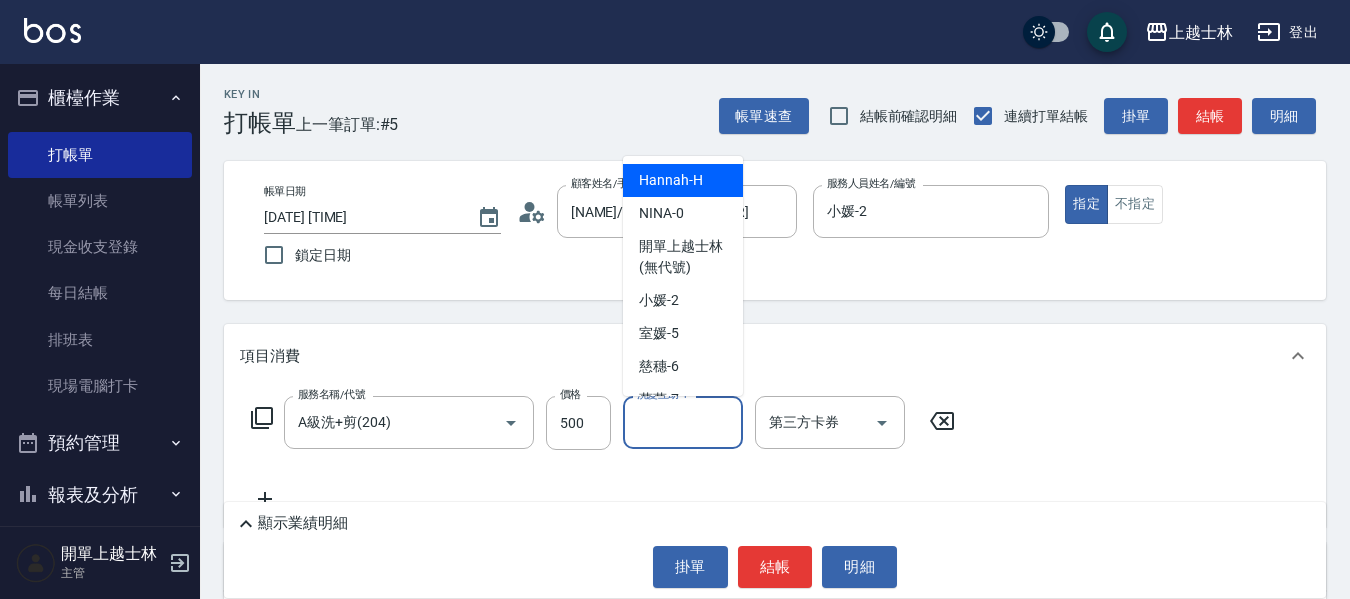 click on "洗髮互助-1" at bounding box center [683, 422] 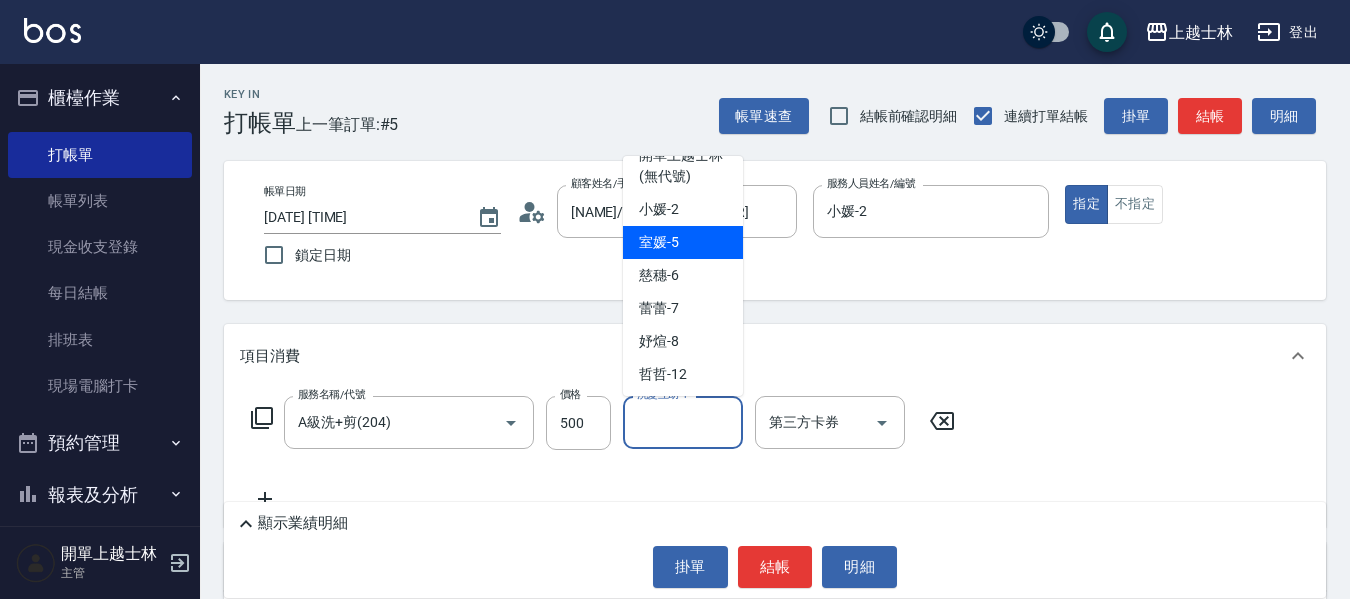 scroll, scrollTop: 191, scrollLeft: 0, axis: vertical 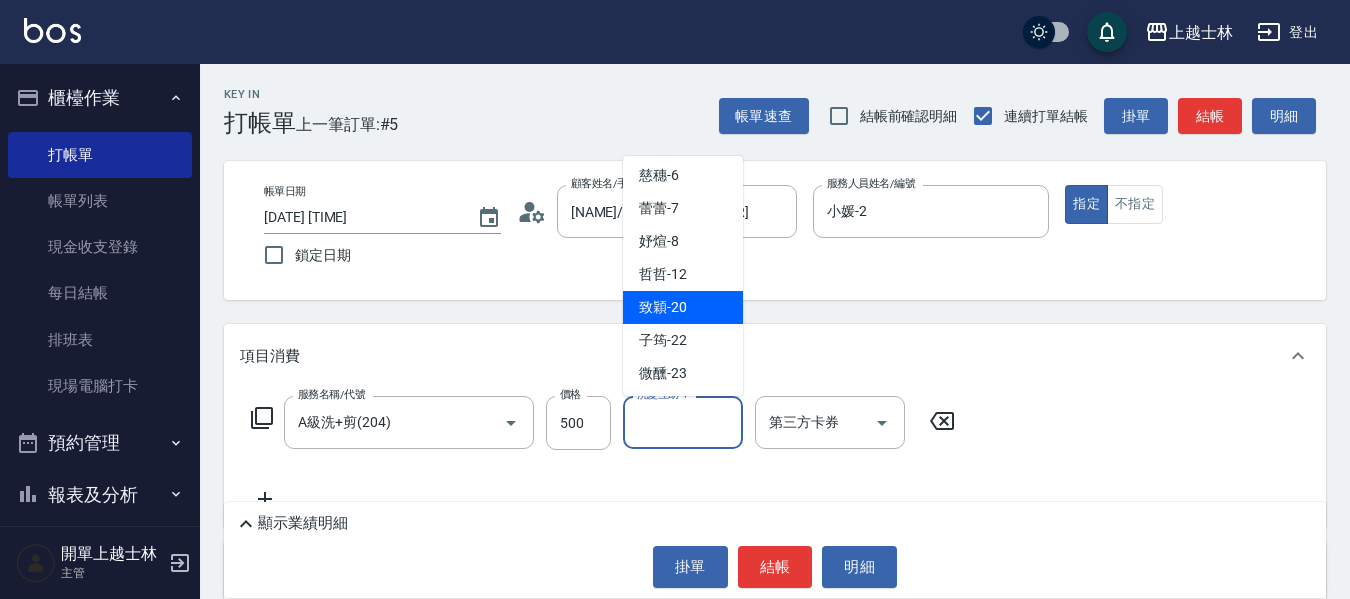 click on "[NAME] -[NUMBER]" at bounding box center (683, 307) 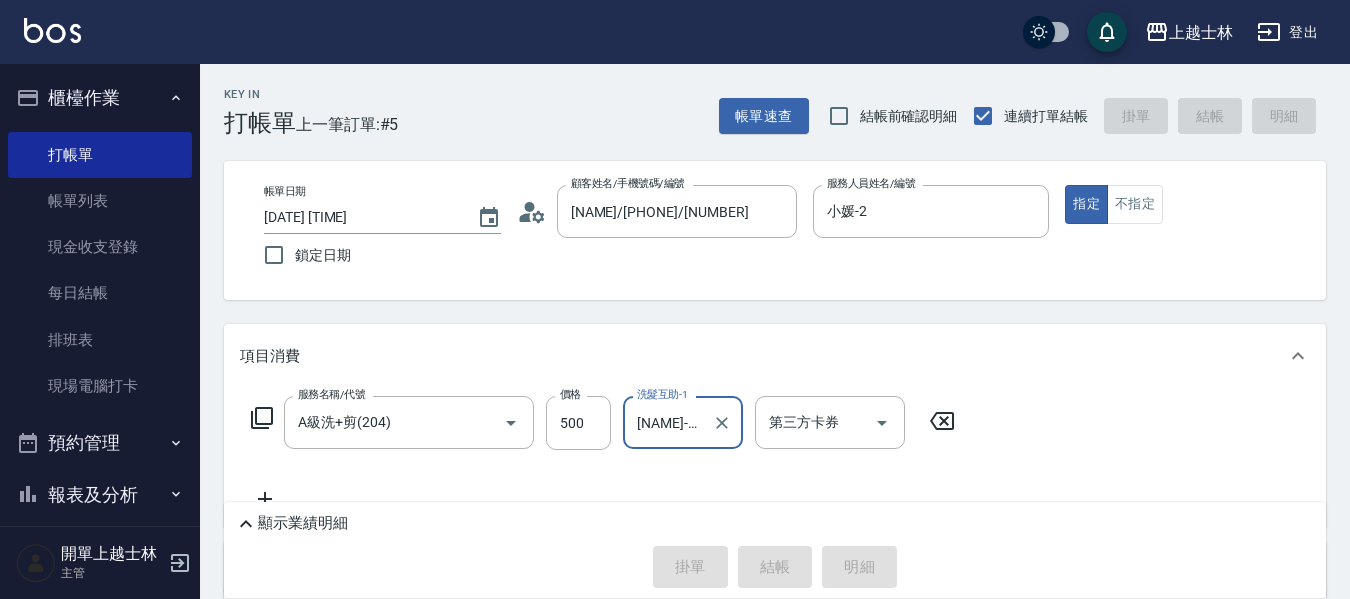 type on "[DATE] [TIME]" 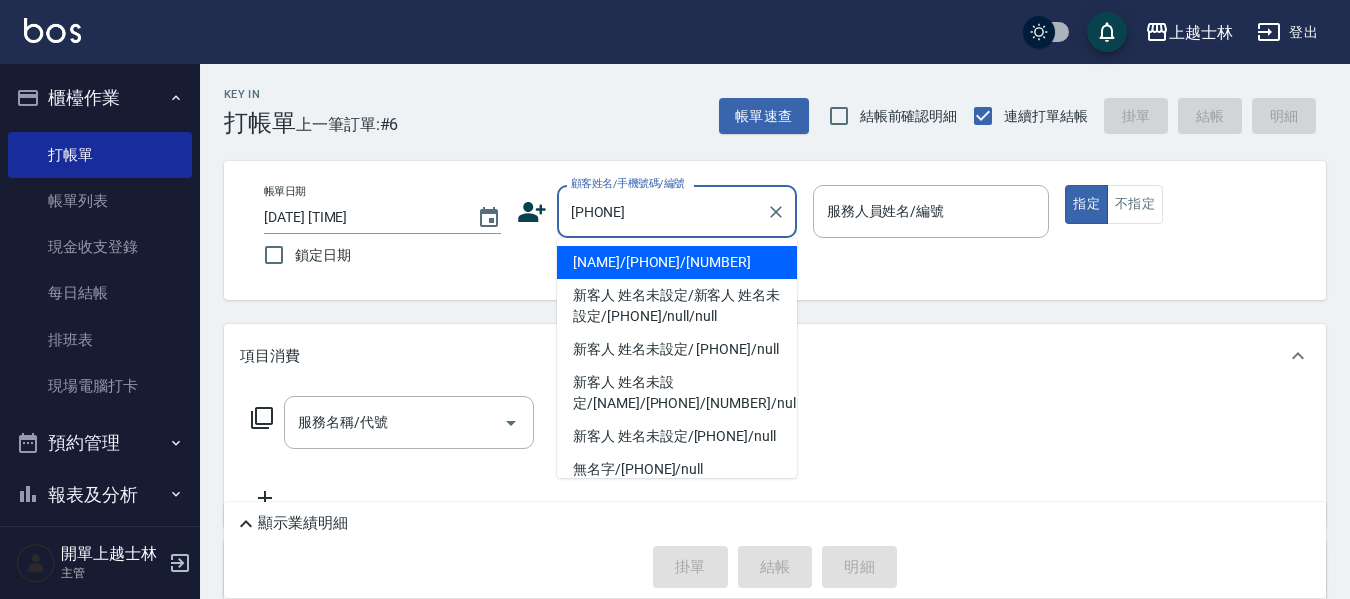 type on "[NAME]/[PHONE]/[NUMBER]" 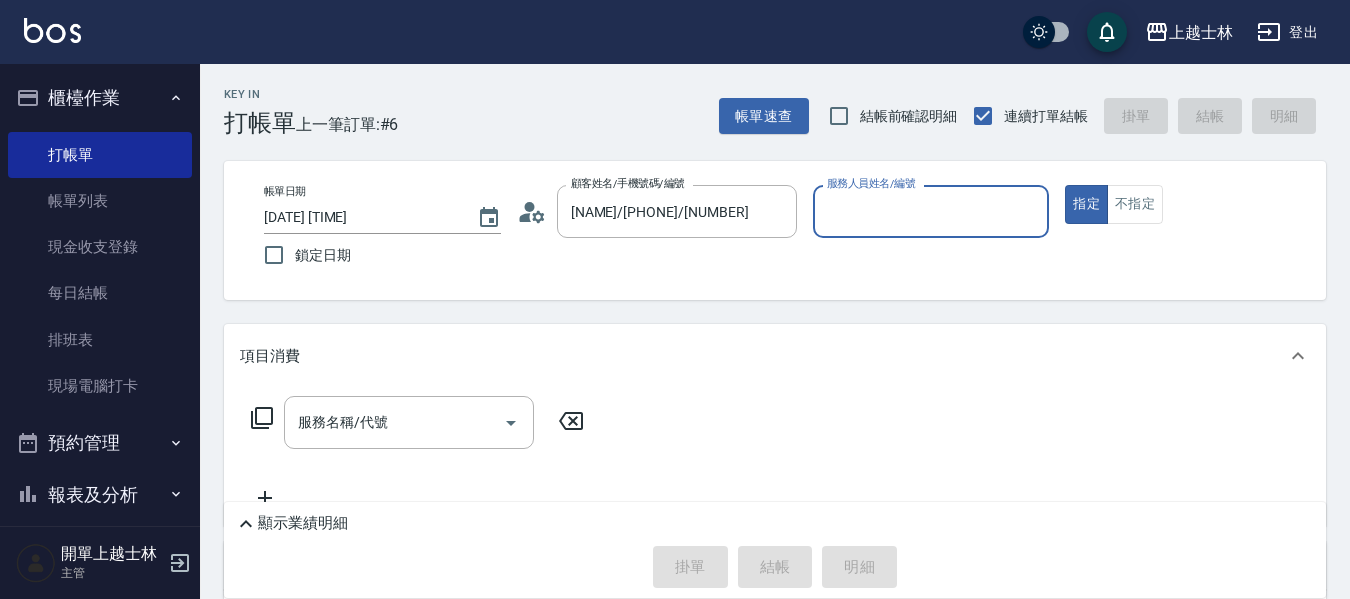 type on "小媛-2" 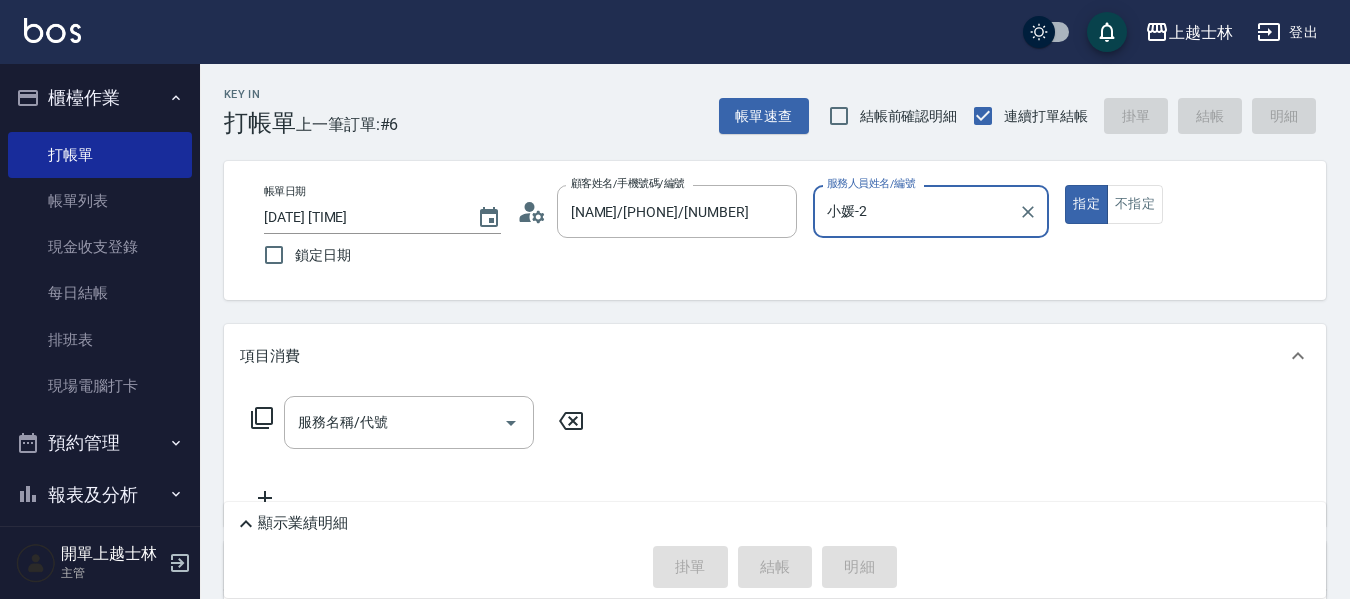 click on "指定" at bounding box center (1086, 204) 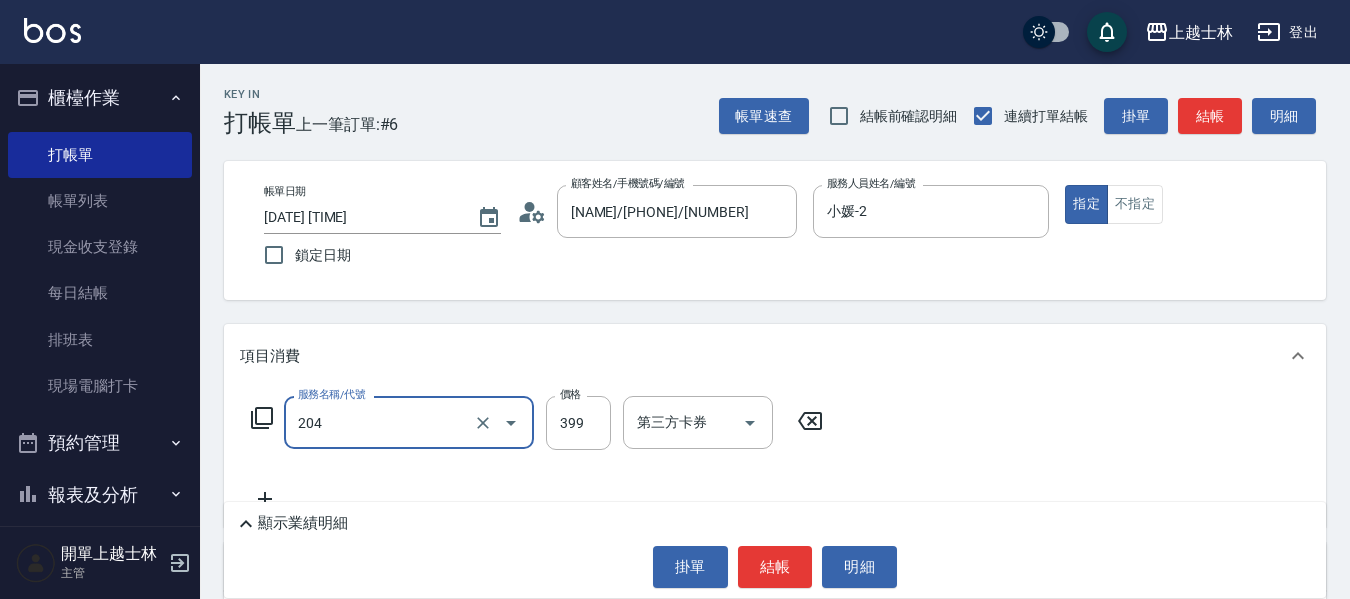 type on "A級洗+剪(204)" 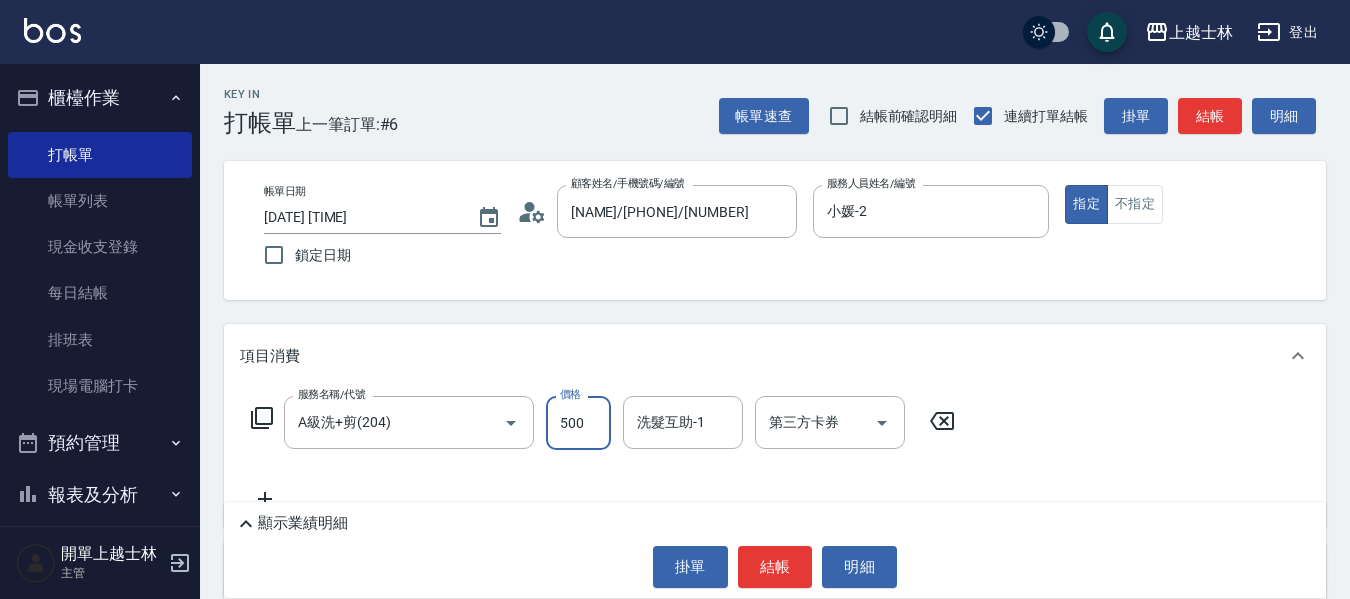 type on "500" 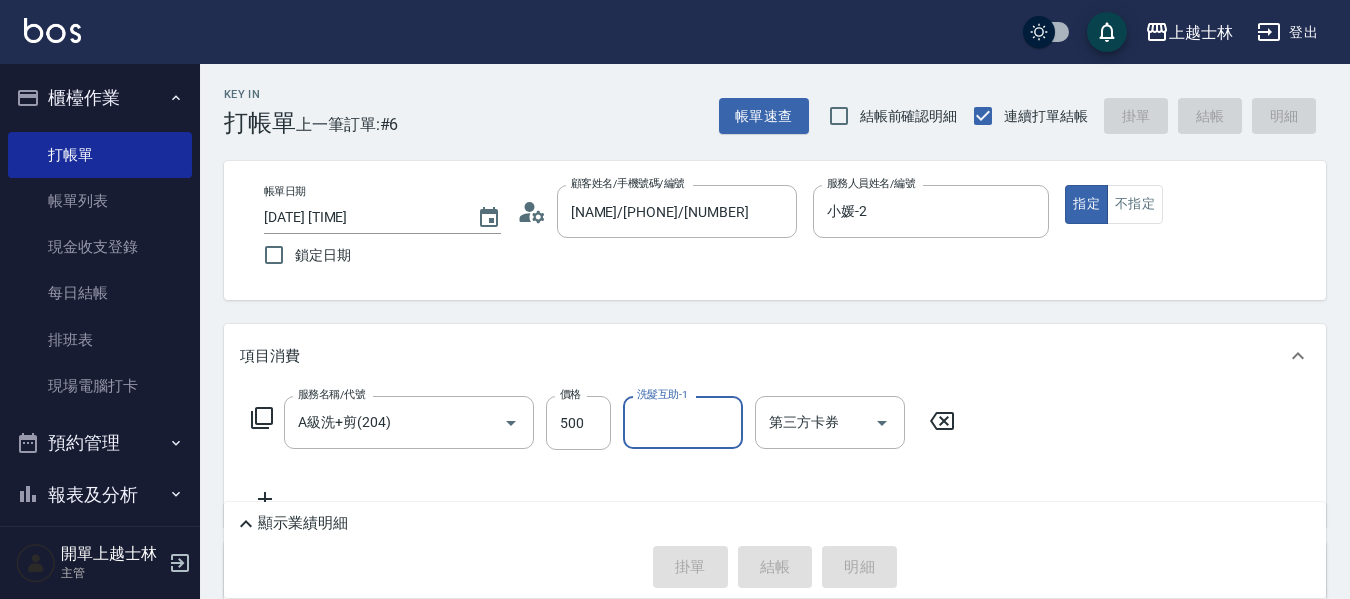 type 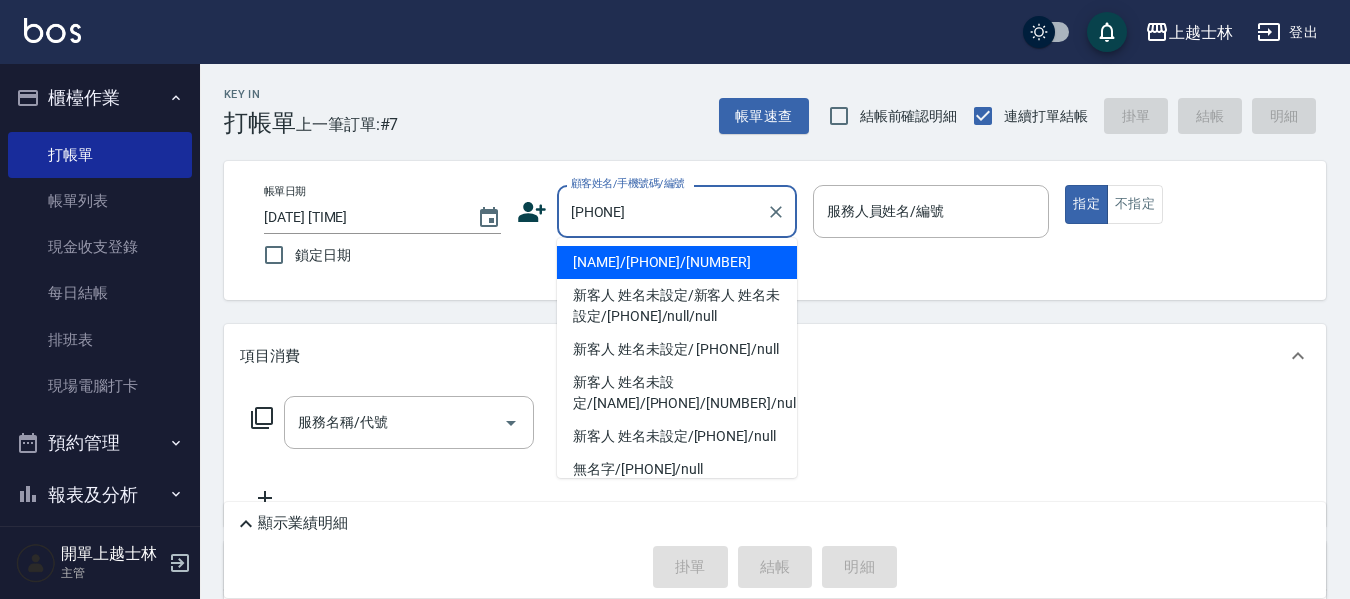 type on "[NAME]/[PHONE]/[NUMBER]" 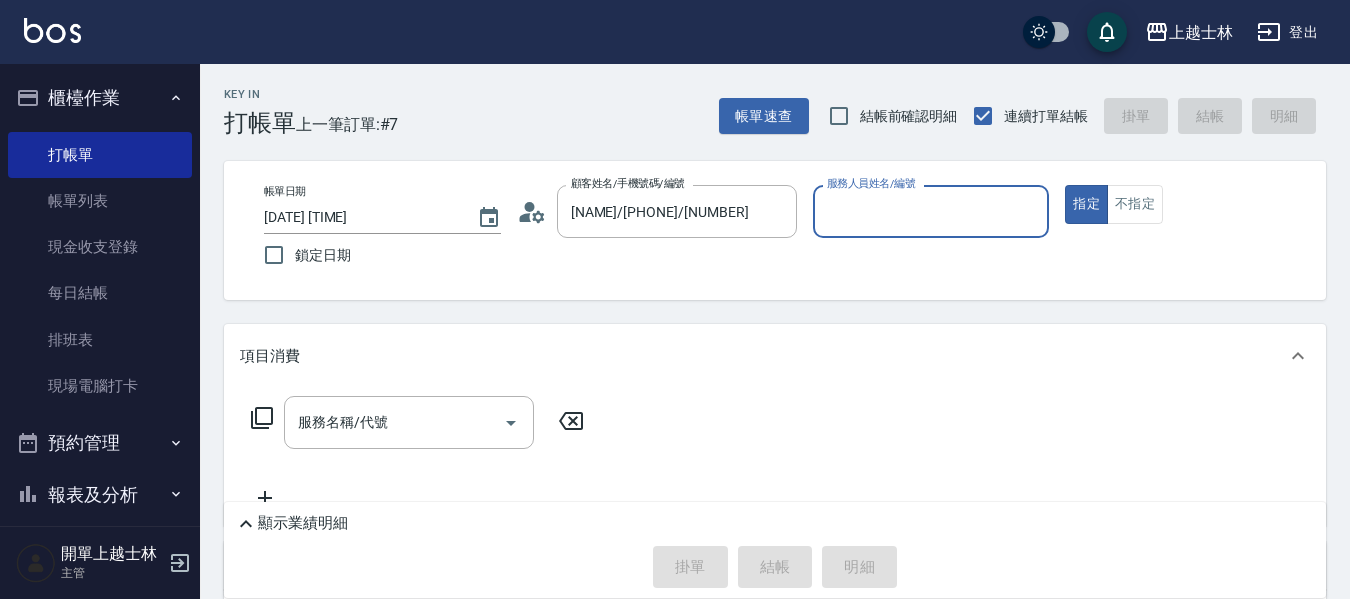 type on "小媛-2" 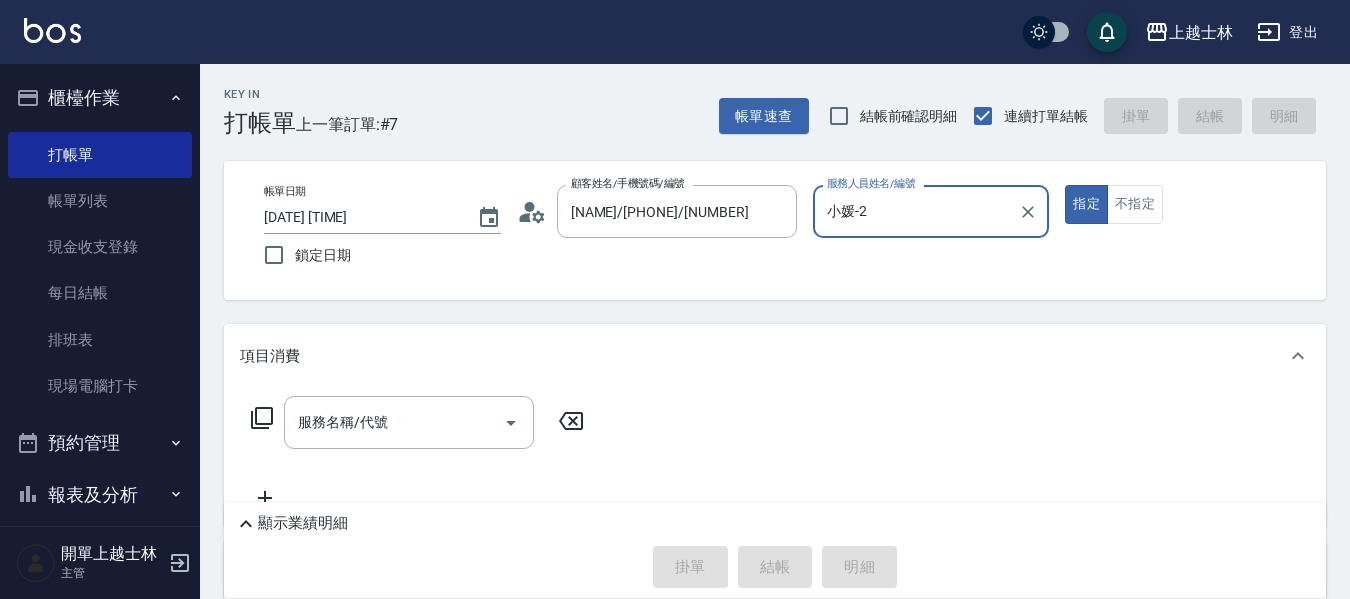 click on "指定" at bounding box center [1086, 204] 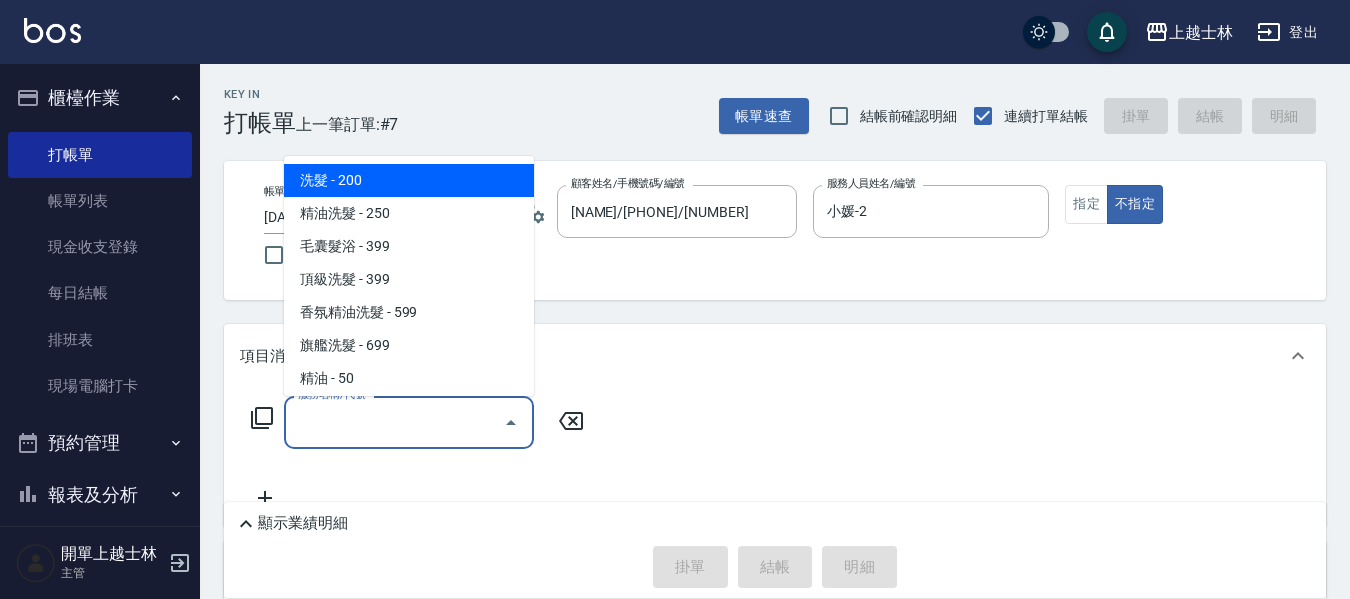 drag, startPoint x: 358, startPoint y: 412, endPoint x: 423, endPoint y: 434, distance: 68.622154 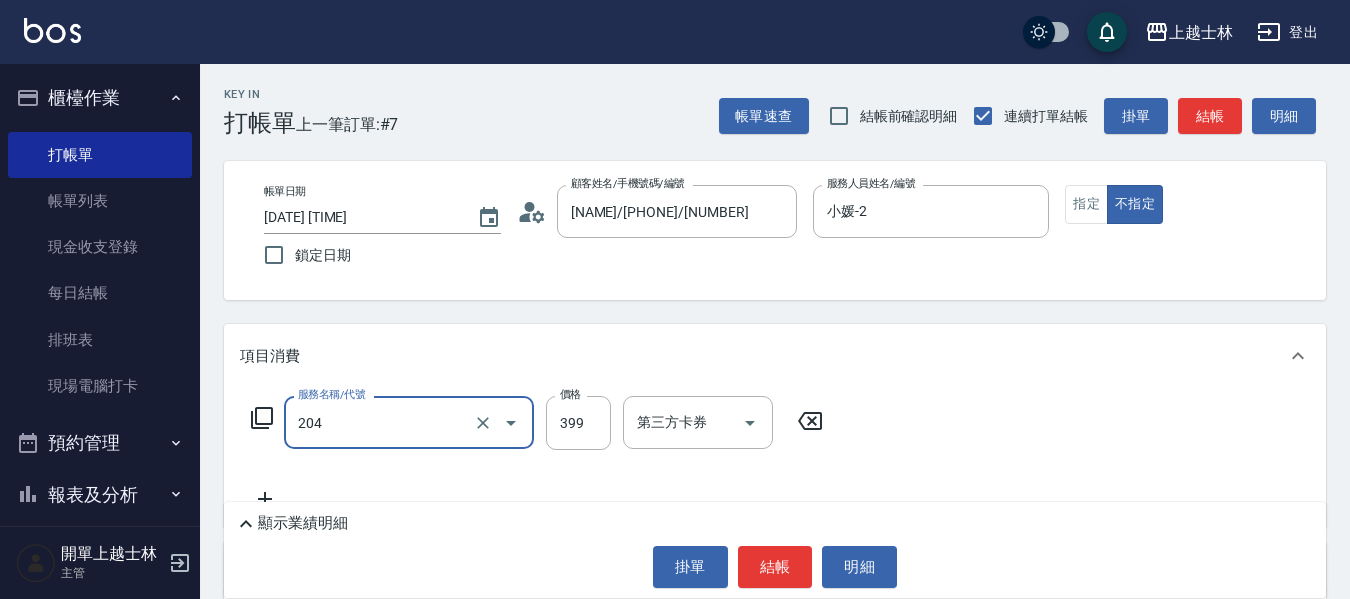 type on "A級洗+剪(204)" 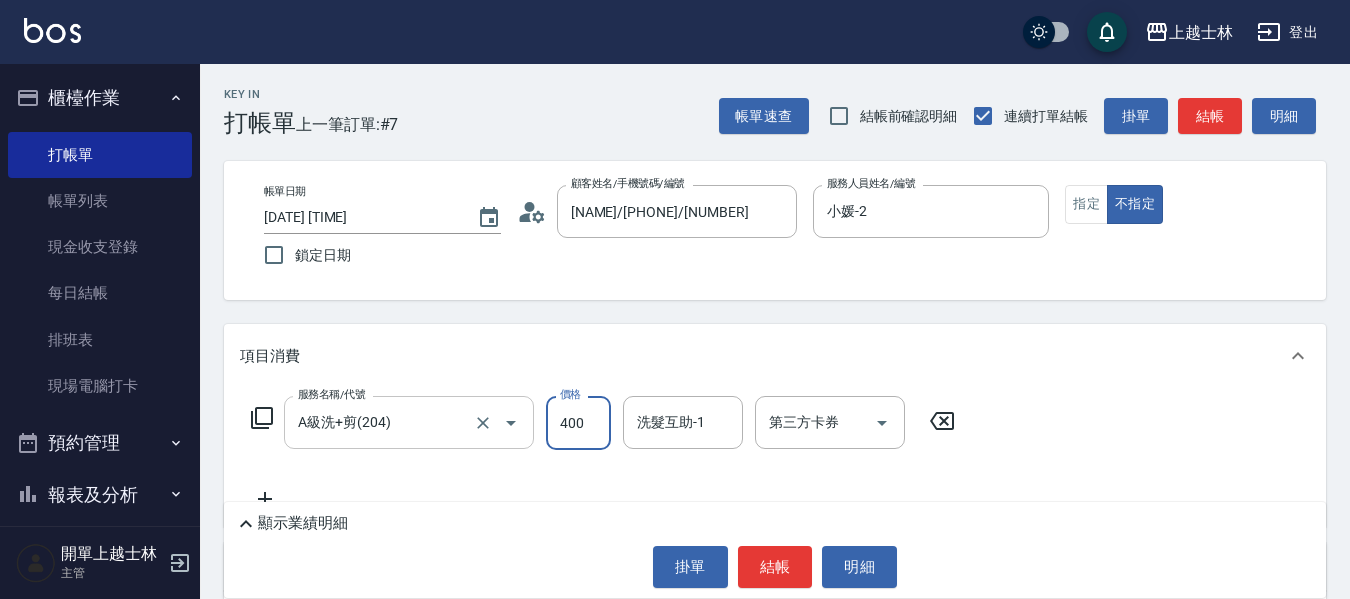type on "400" 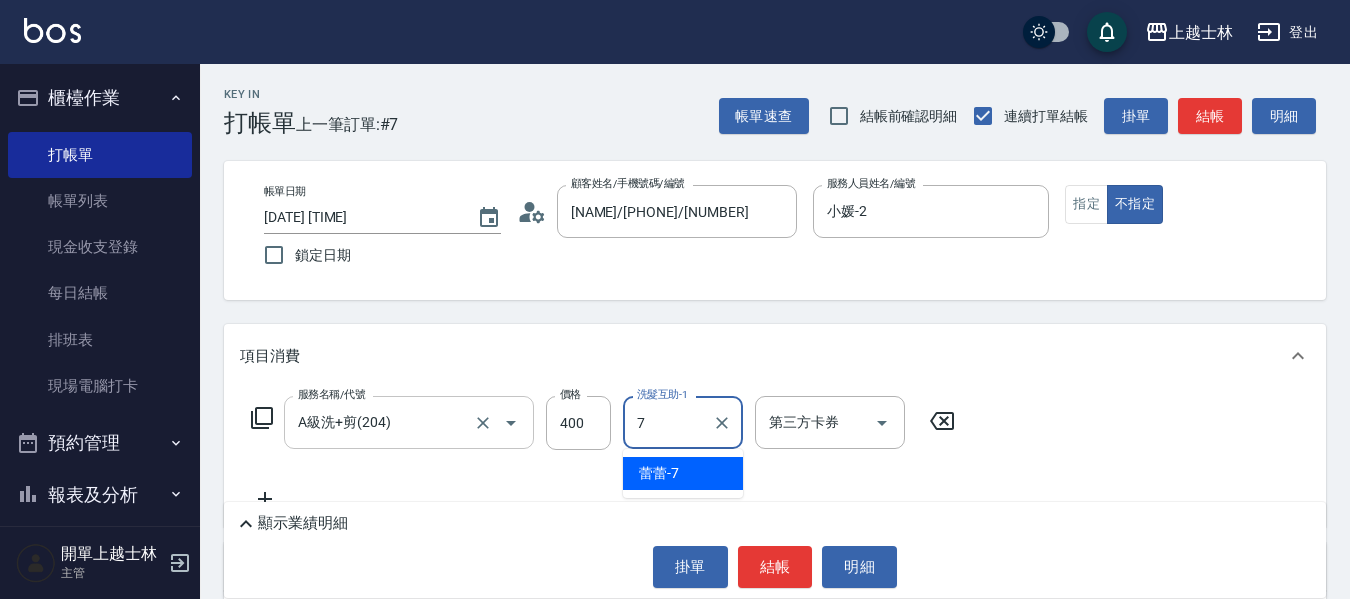 type on "蕾蕾-7" 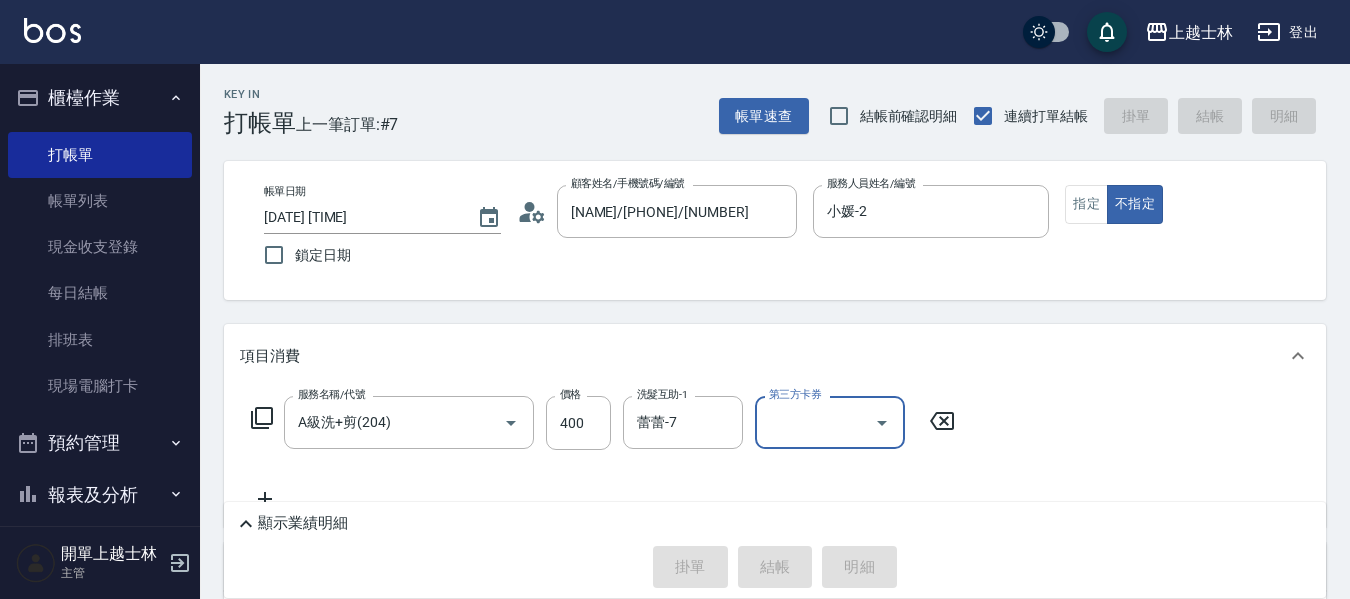 type 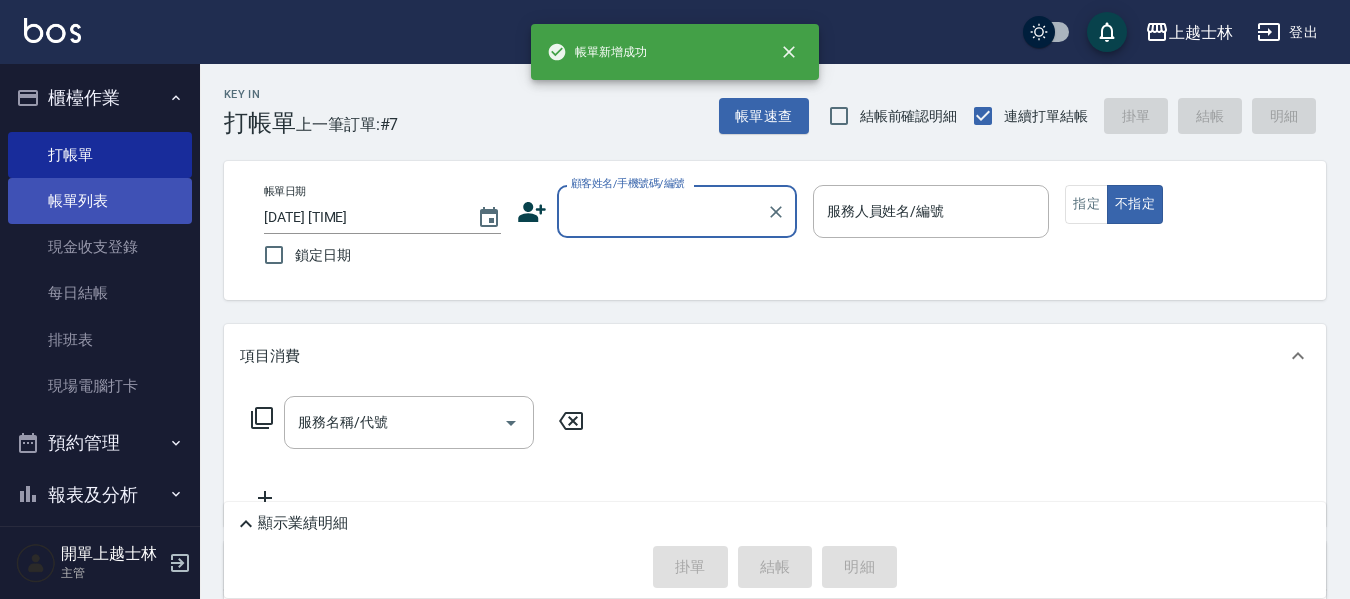 click on "帳單列表" at bounding box center (100, 201) 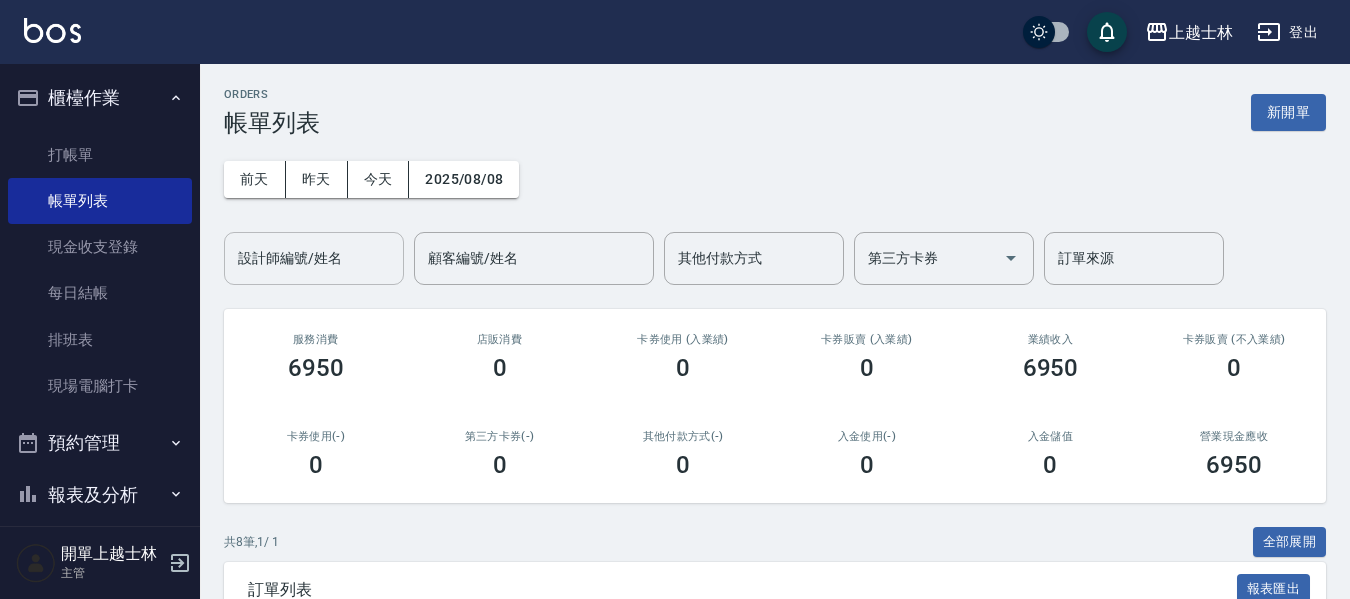 click on "設計師編號/姓名" at bounding box center (314, 258) 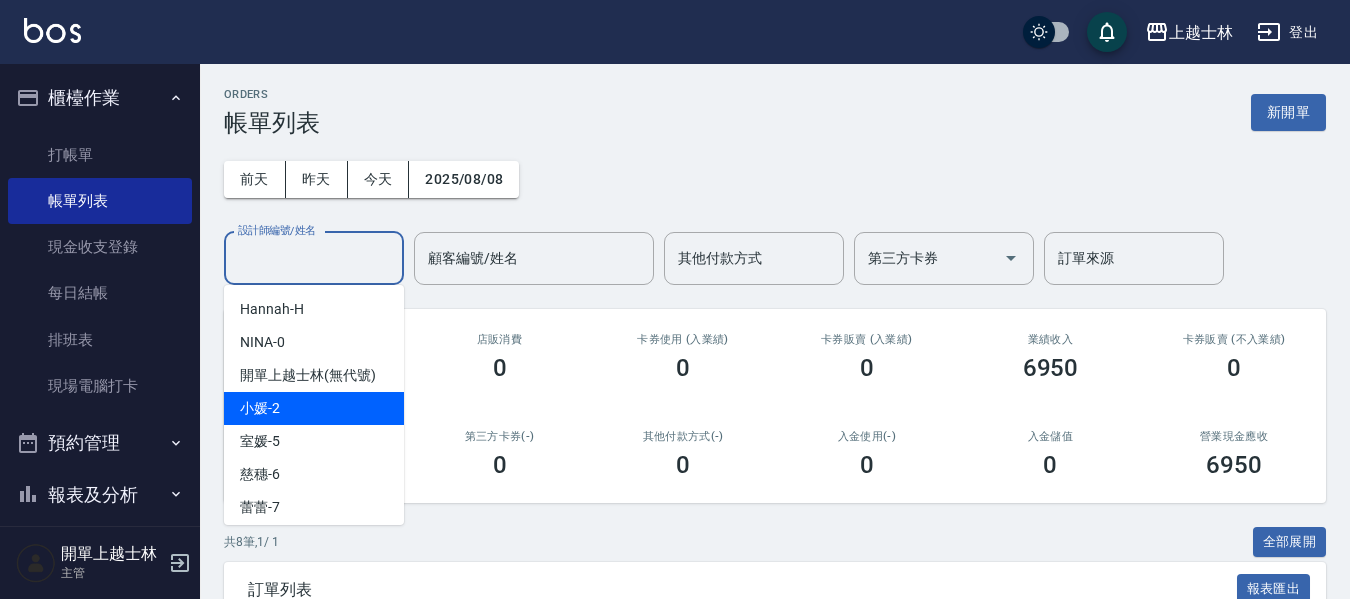 click on "小媛 -2" at bounding box center [314, 408] 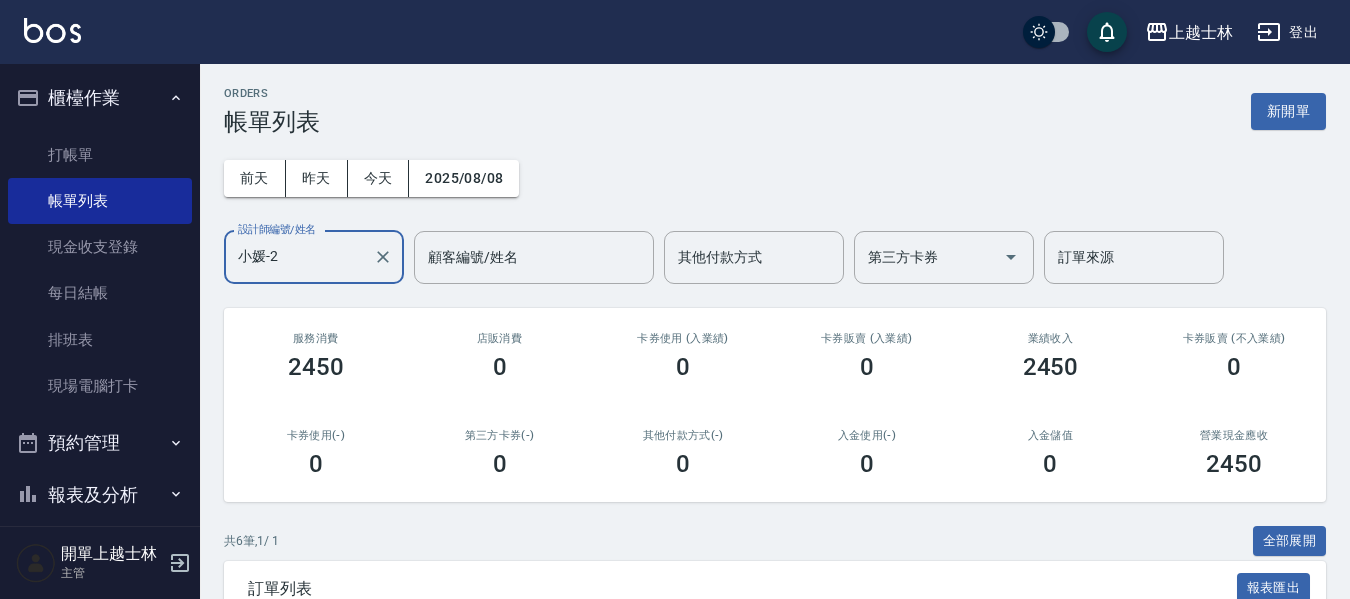 scroll, scrollTop: 0, scrollLeft: 0, axis: both 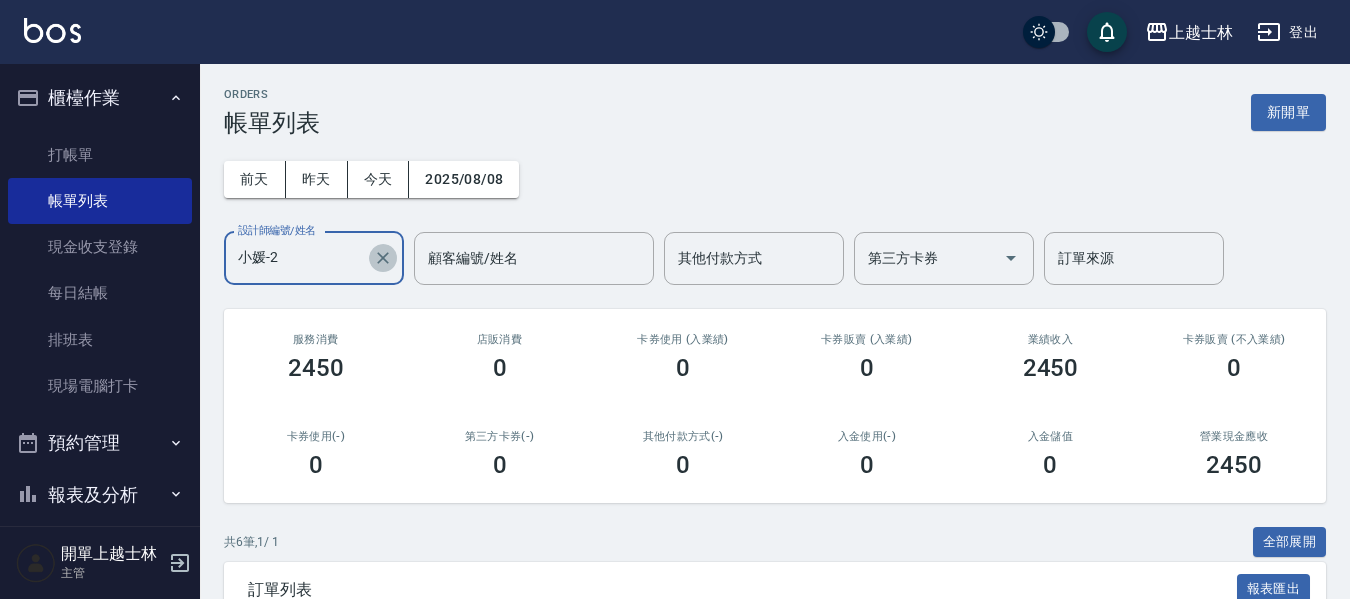 click 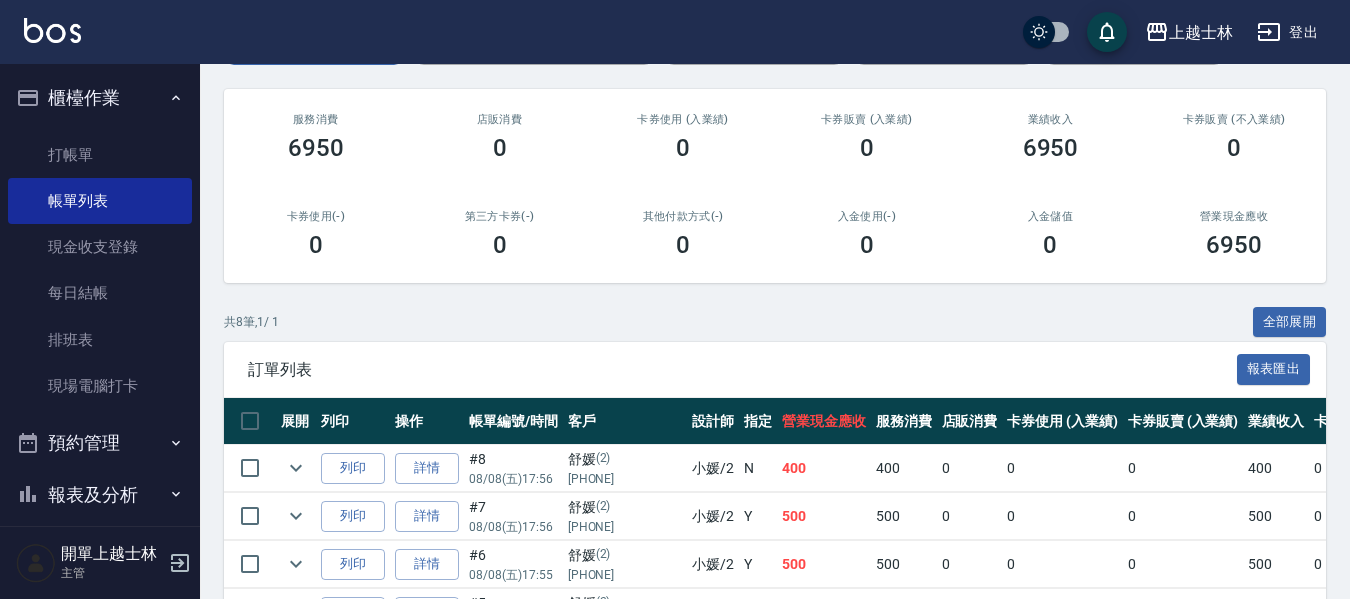 scroll, scrollTop: 200, scrollLeft: 0, axis: vertical 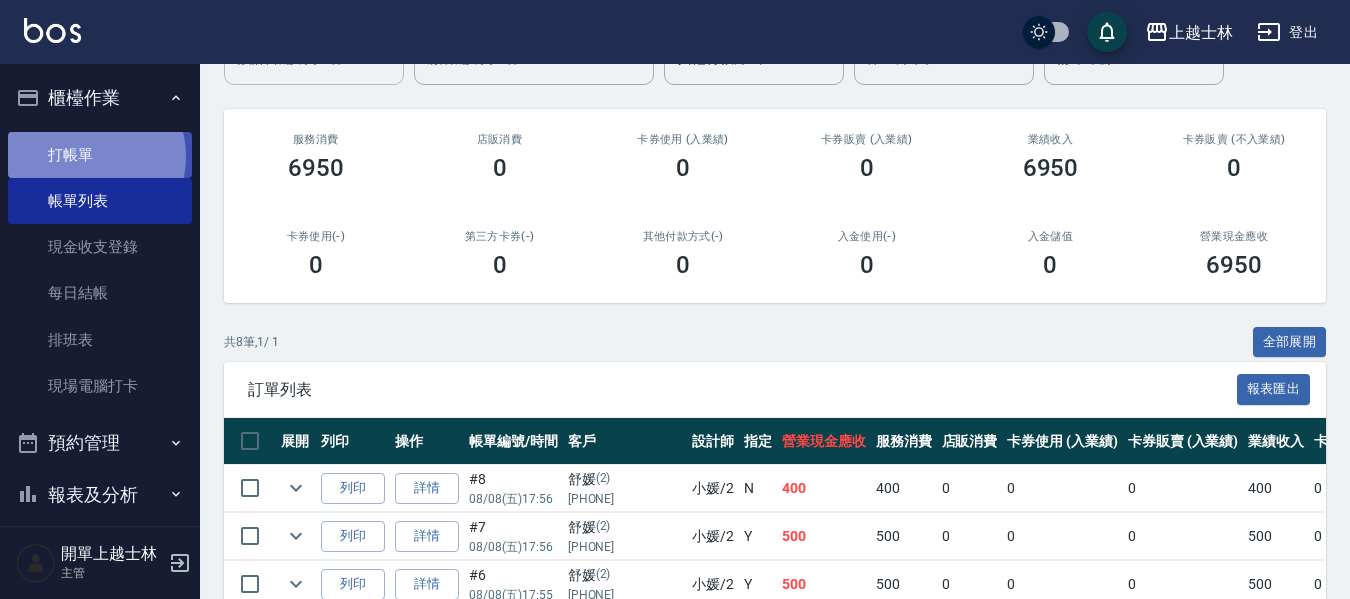 click on "打帳單" at bounding box center [100, 155] 